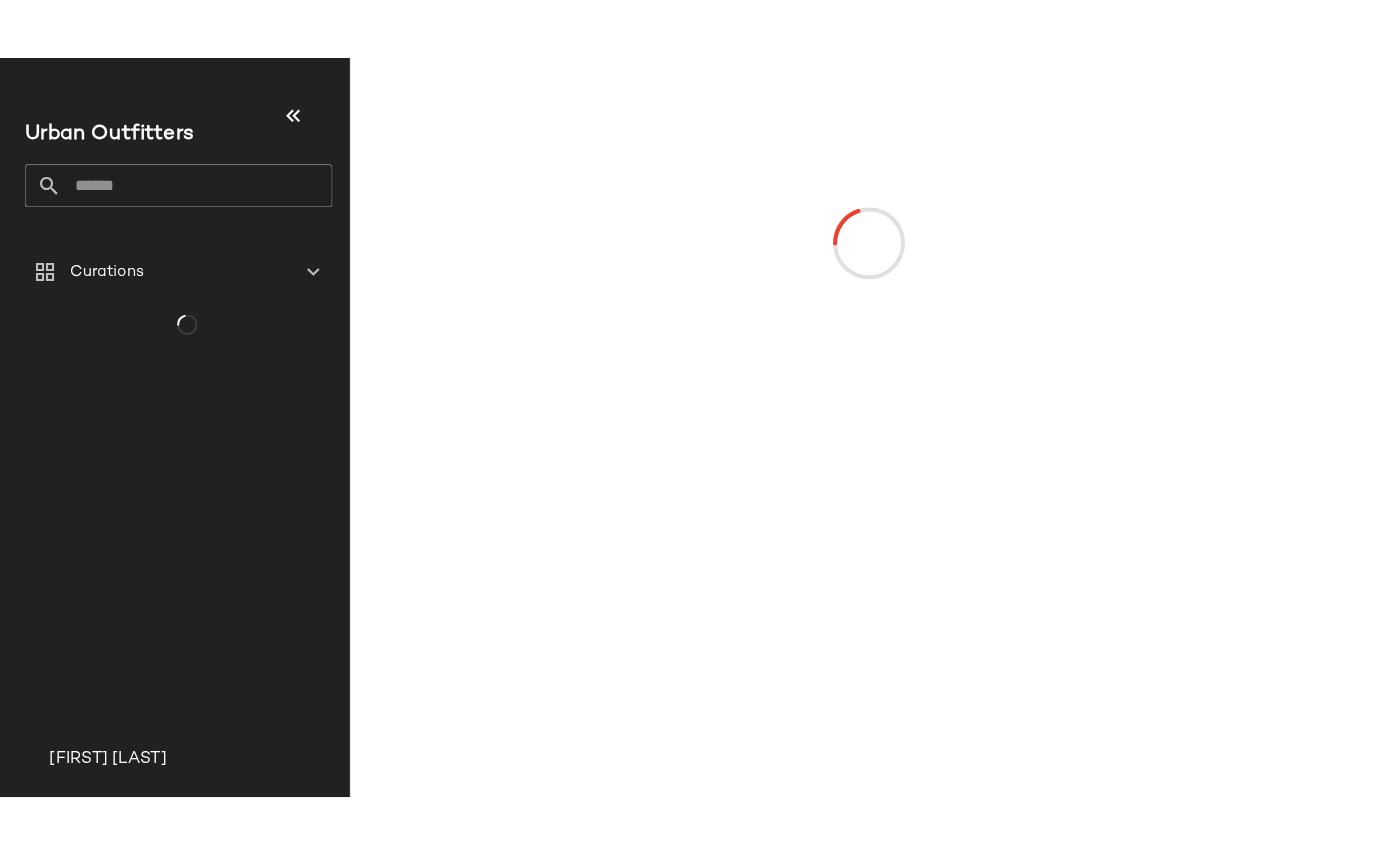 scroll, scrollTop: 0, scrollLeft: 0, axis: both 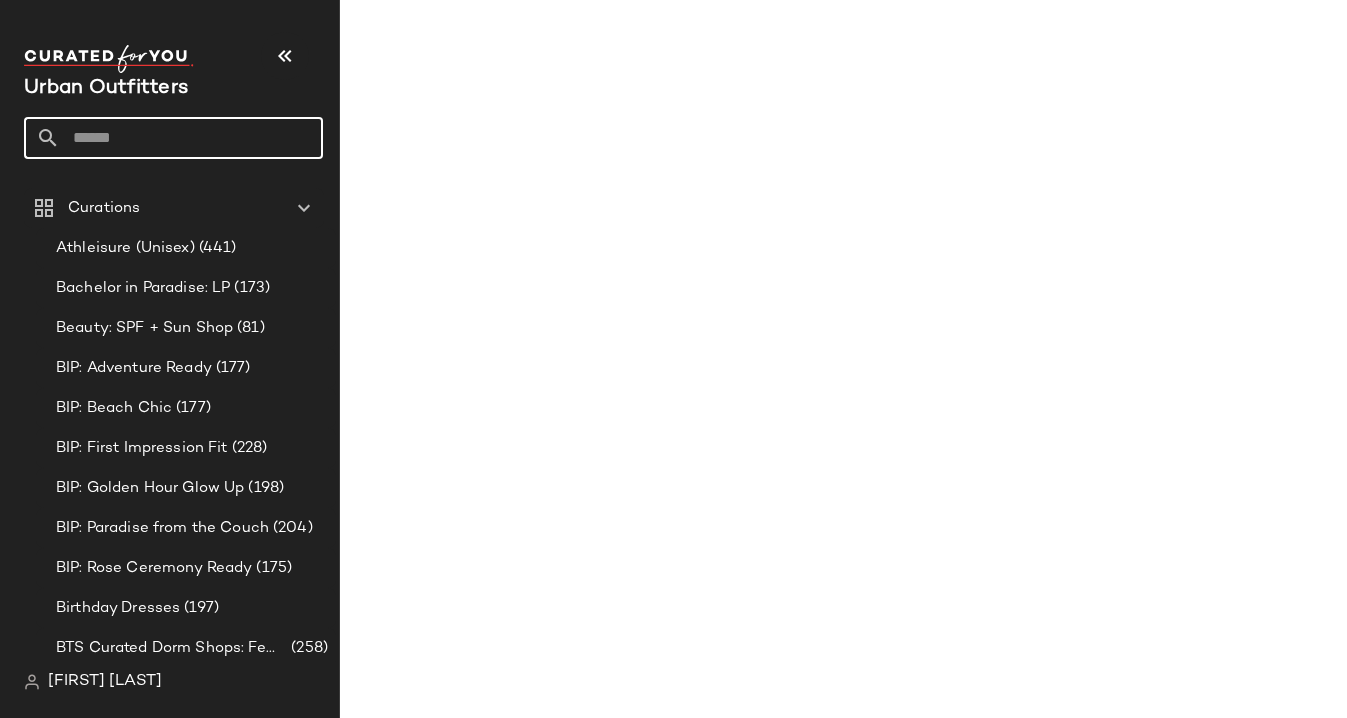 click 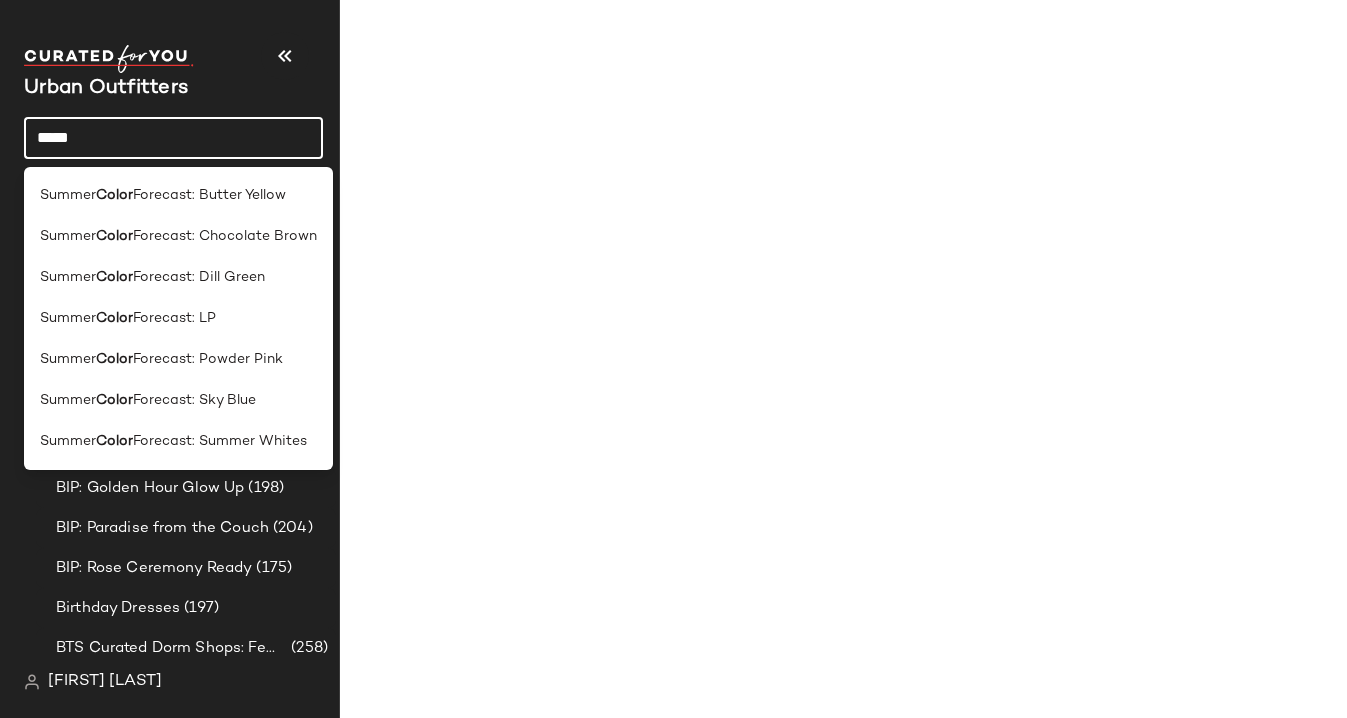 type on "*****" 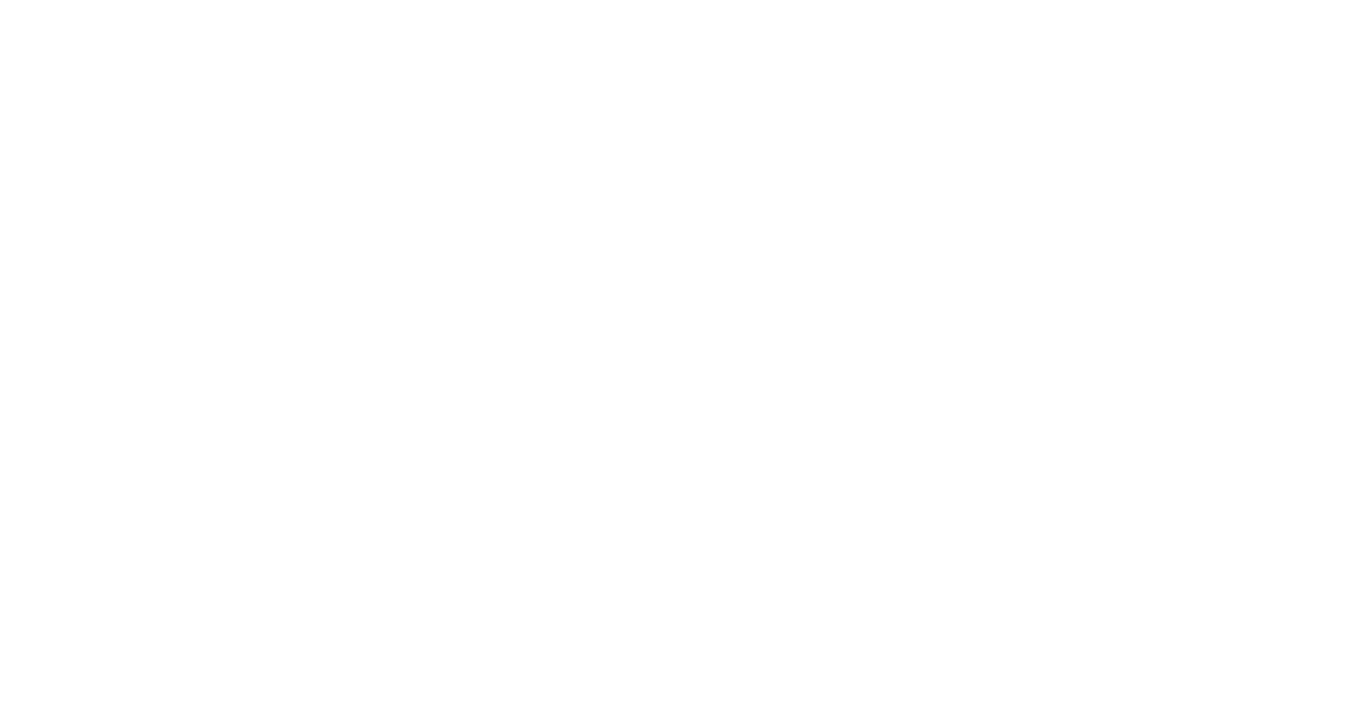 scroll, scrollTop: 0, scrollLeft: 0, axis: both 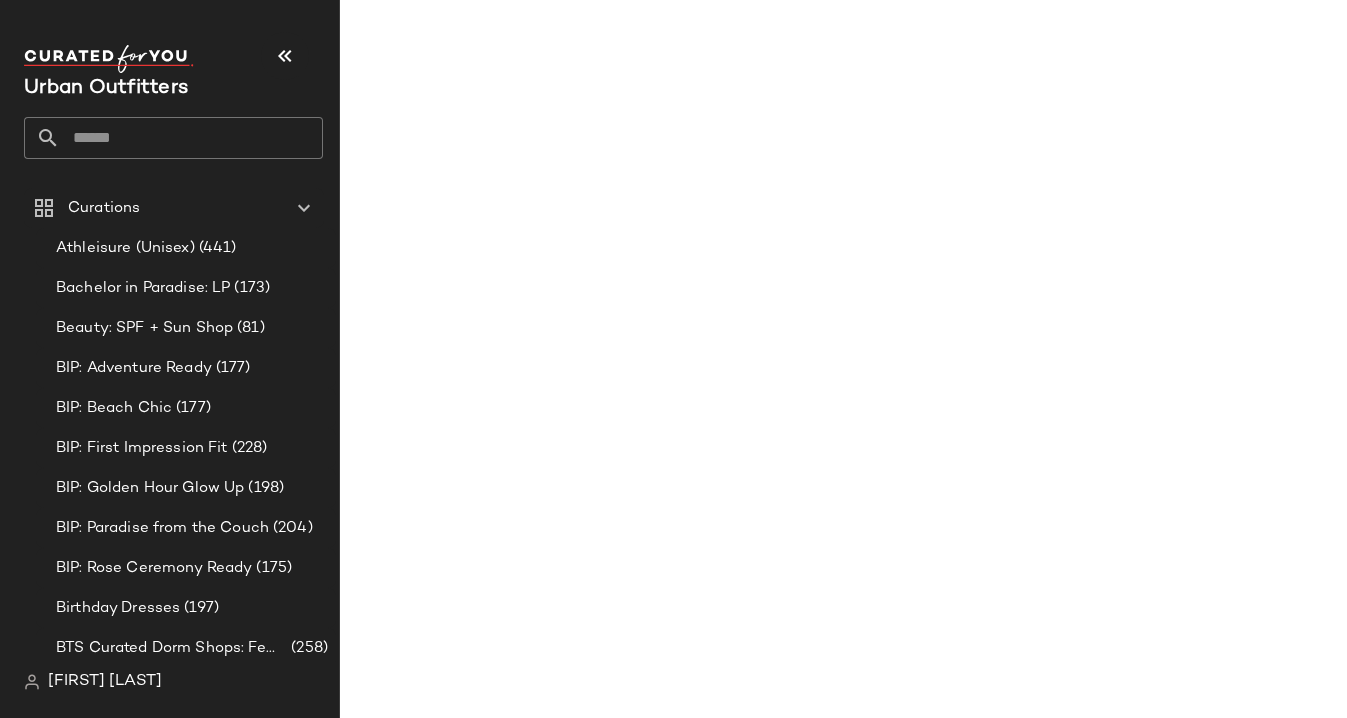 click 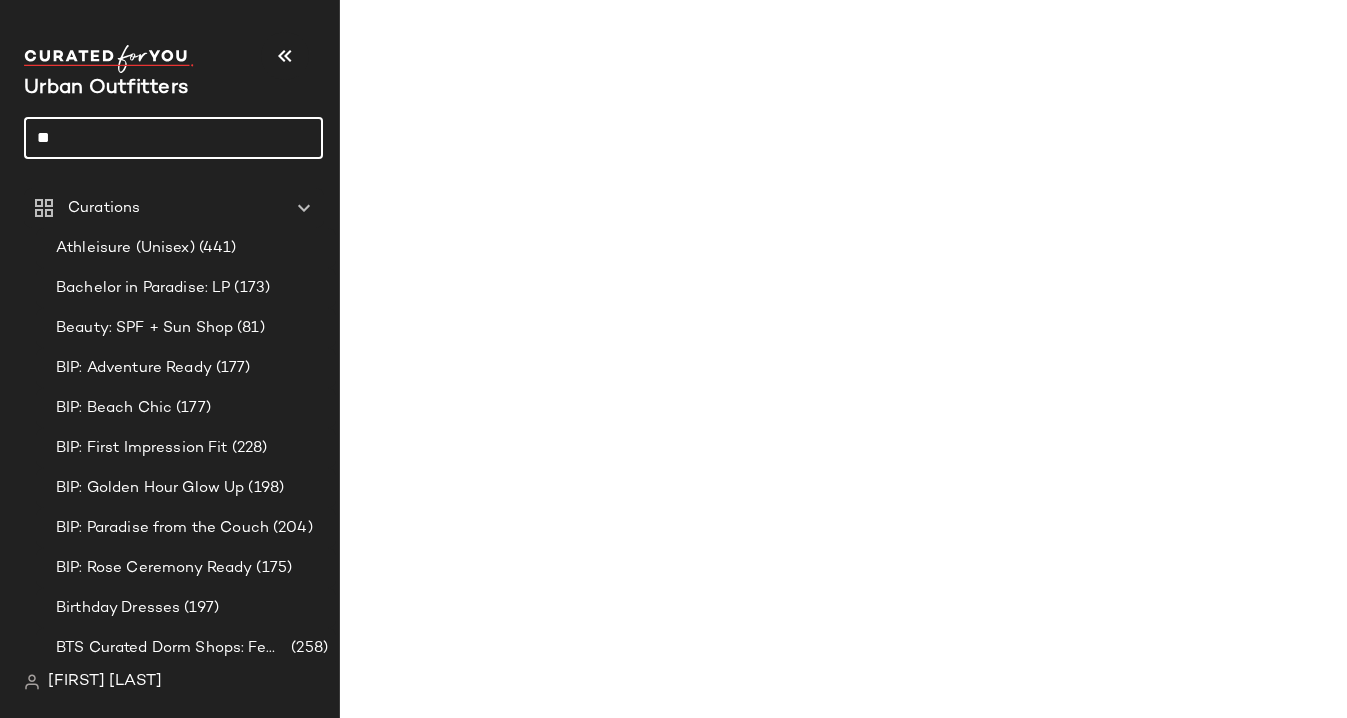 type on "*" 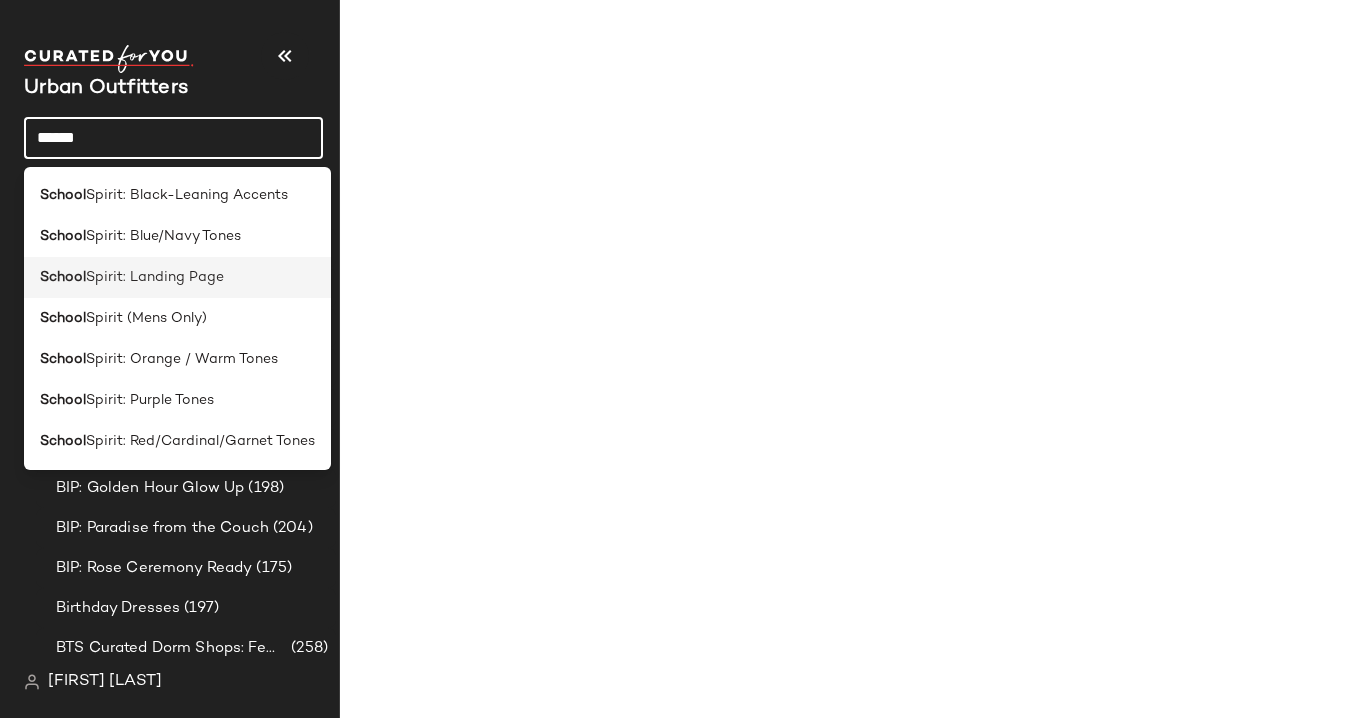 type on "******" 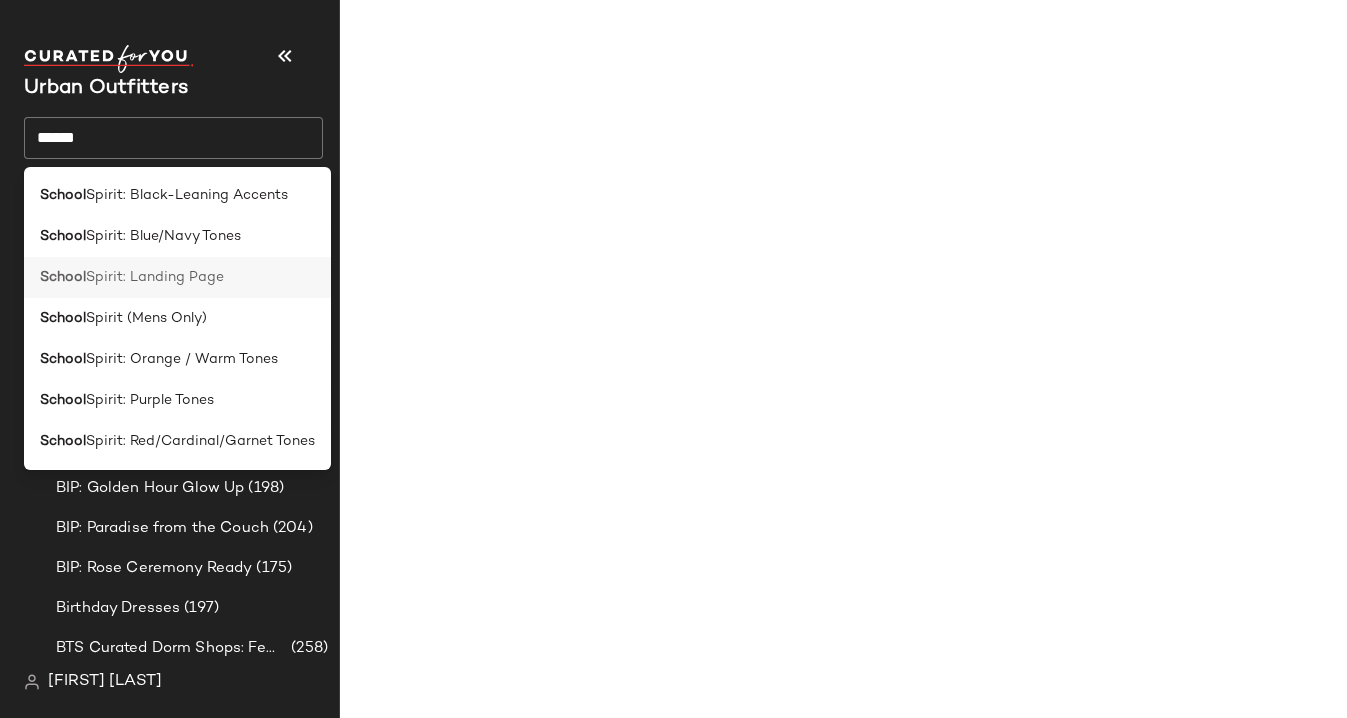 click on "Spirit: Landing Page" at bounding box center [155, 277] 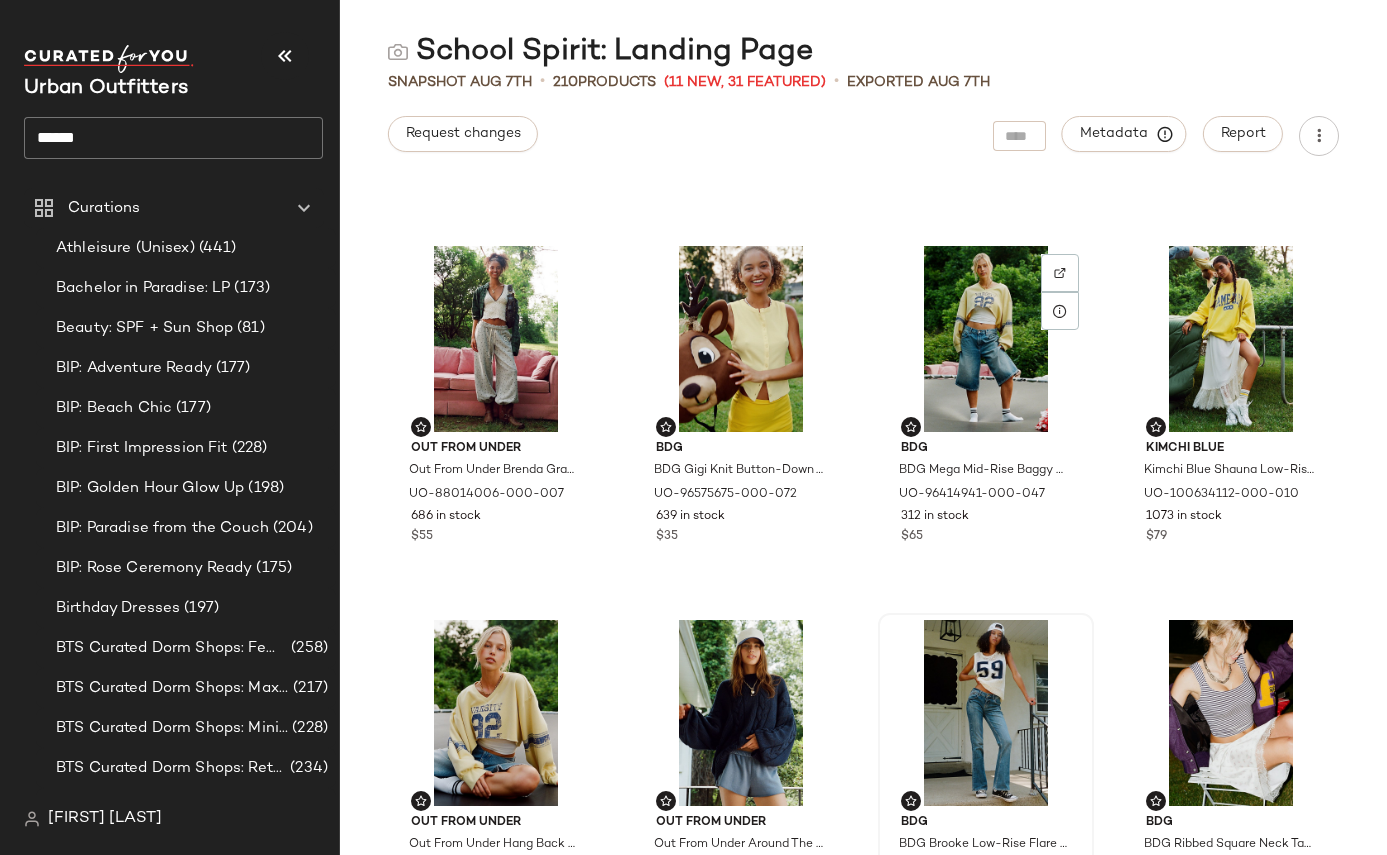 scroll, scrollTop: 1758, scrollLeft: 0, axis: vertical 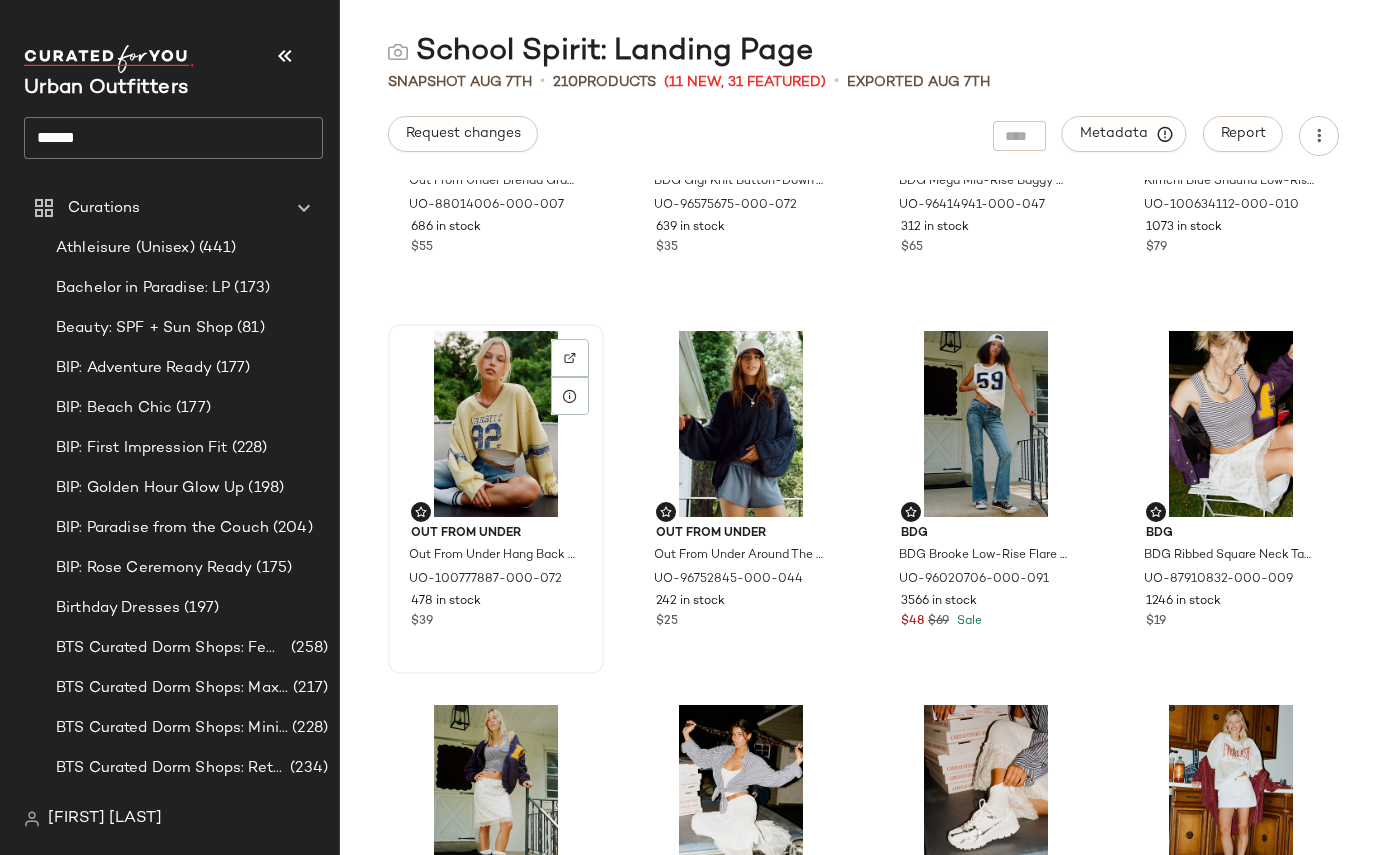 click 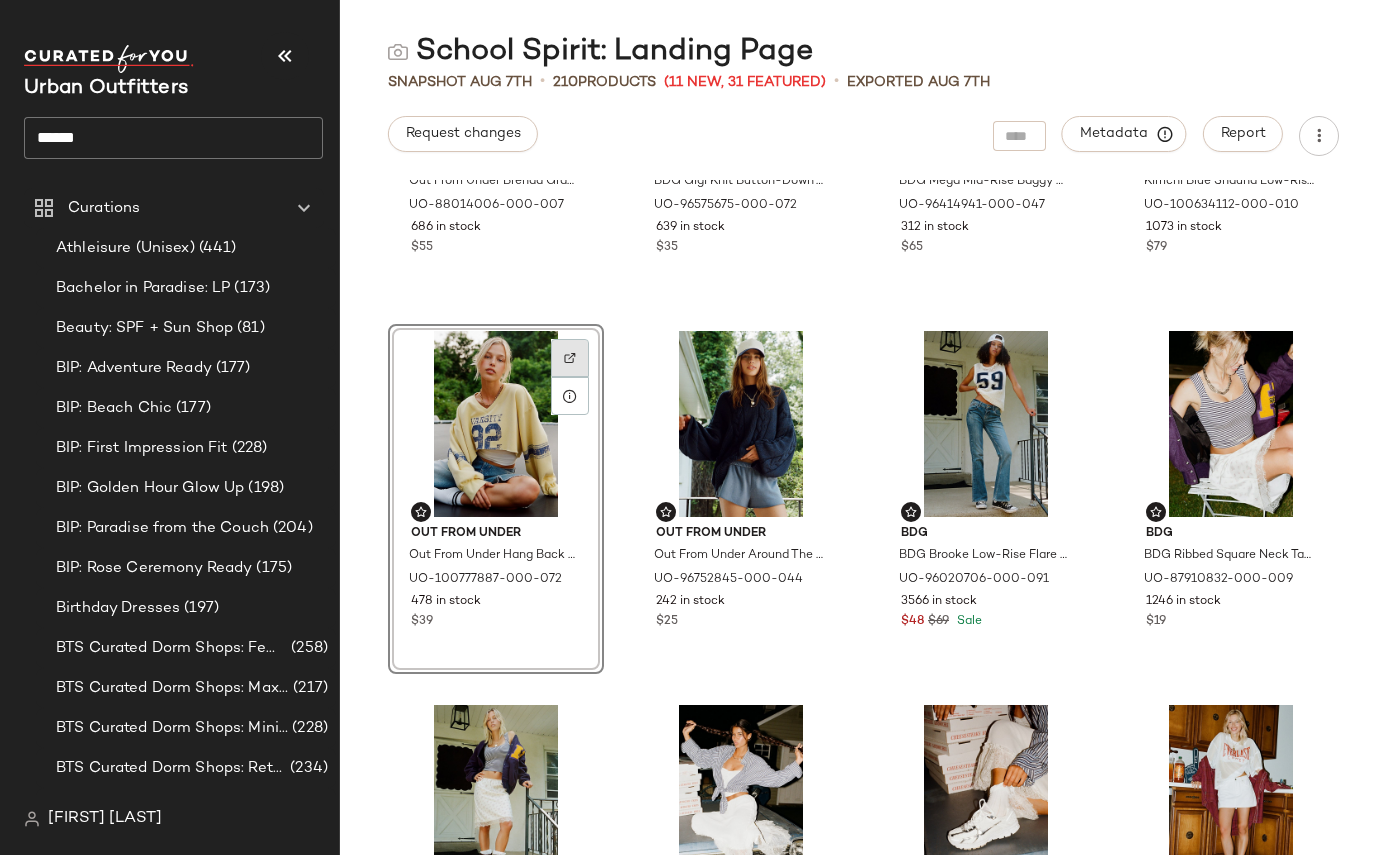 click 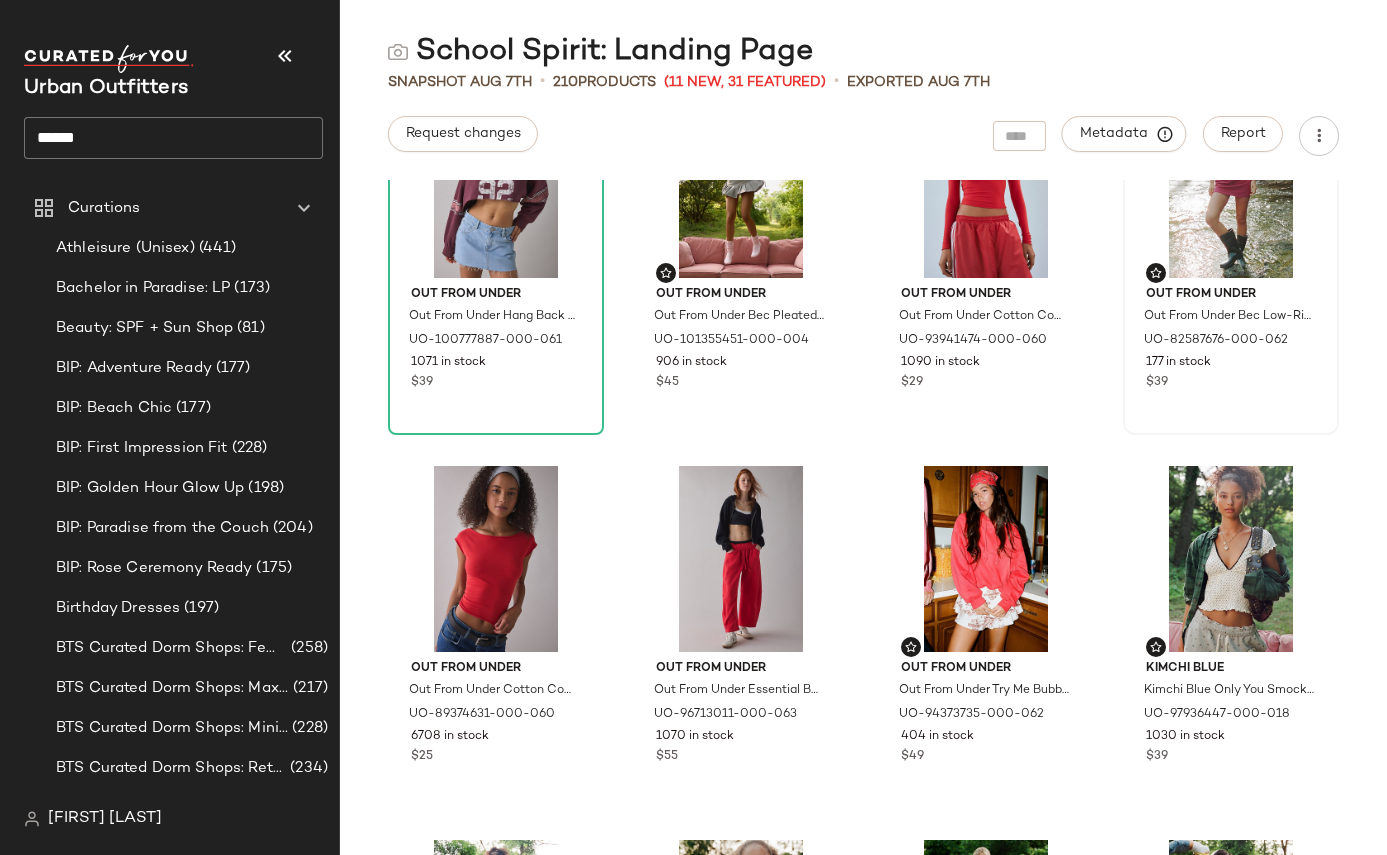 scroll, scrollTop: 0, scrollLeft: 0, axis: both 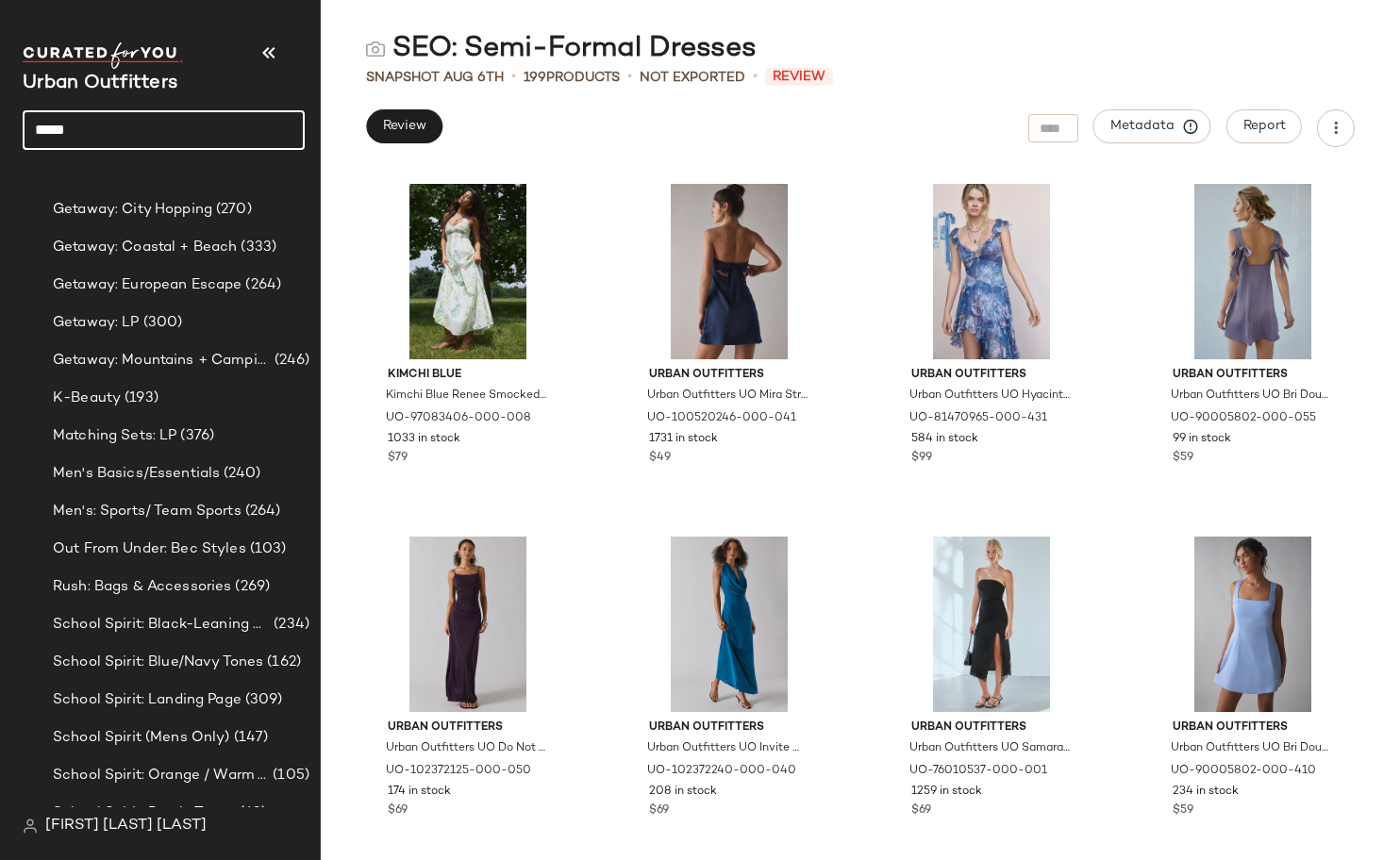 click on "****" 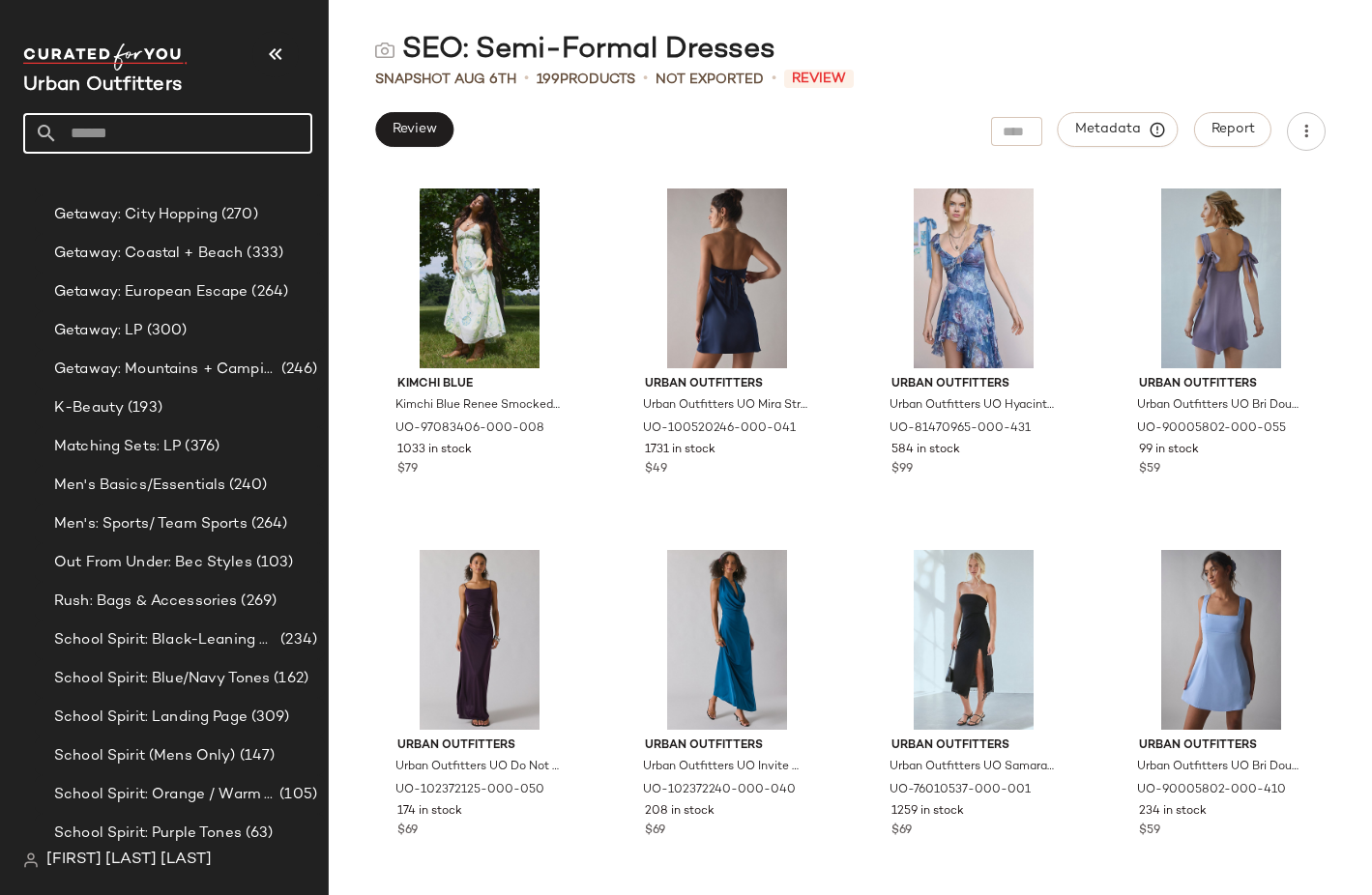 click 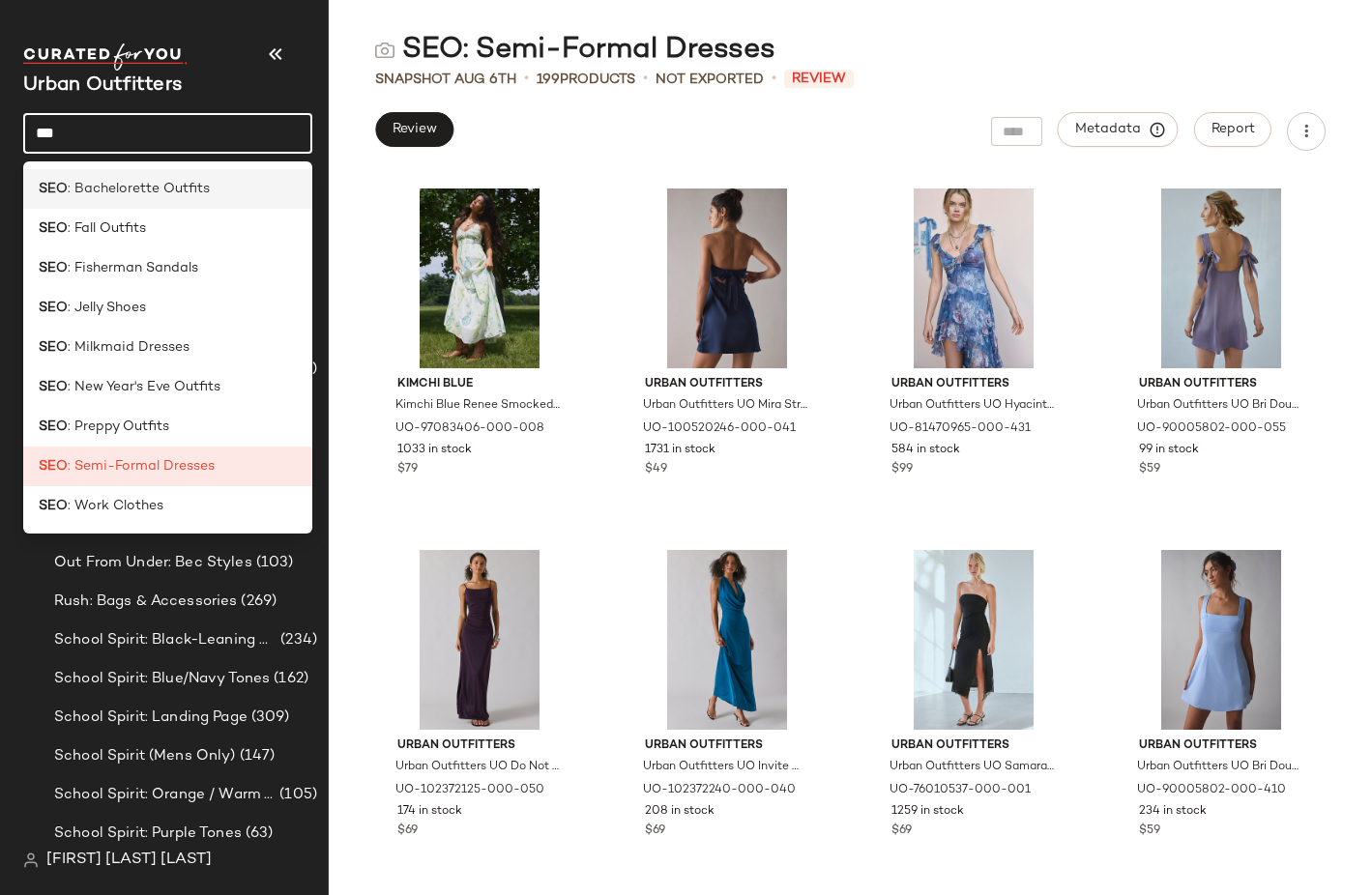 type on "***" 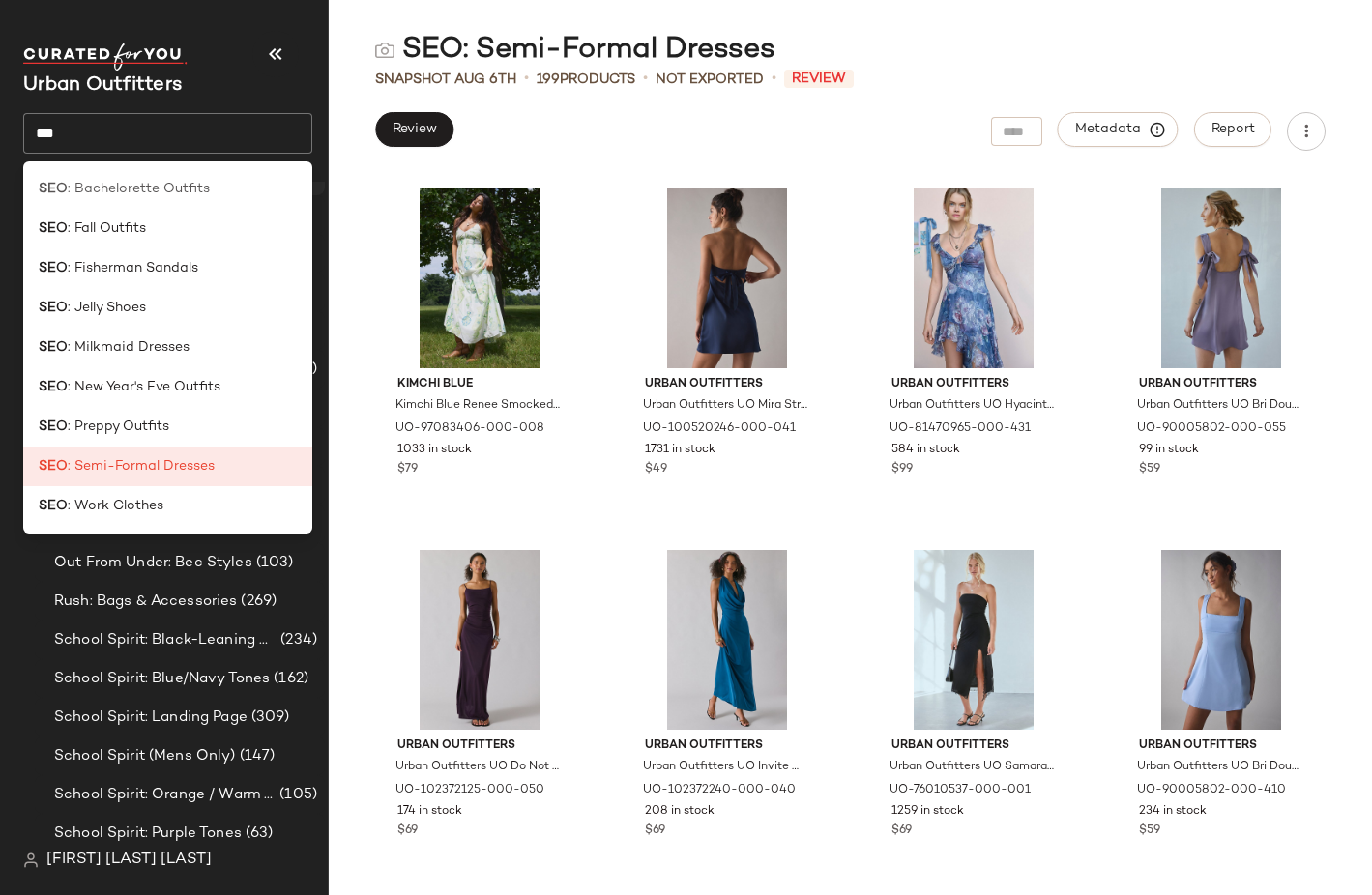 drag, startPoint x: 212, startPoint y: 183, endPoint x: 226, endPoint y: 182, distance: 14.035669 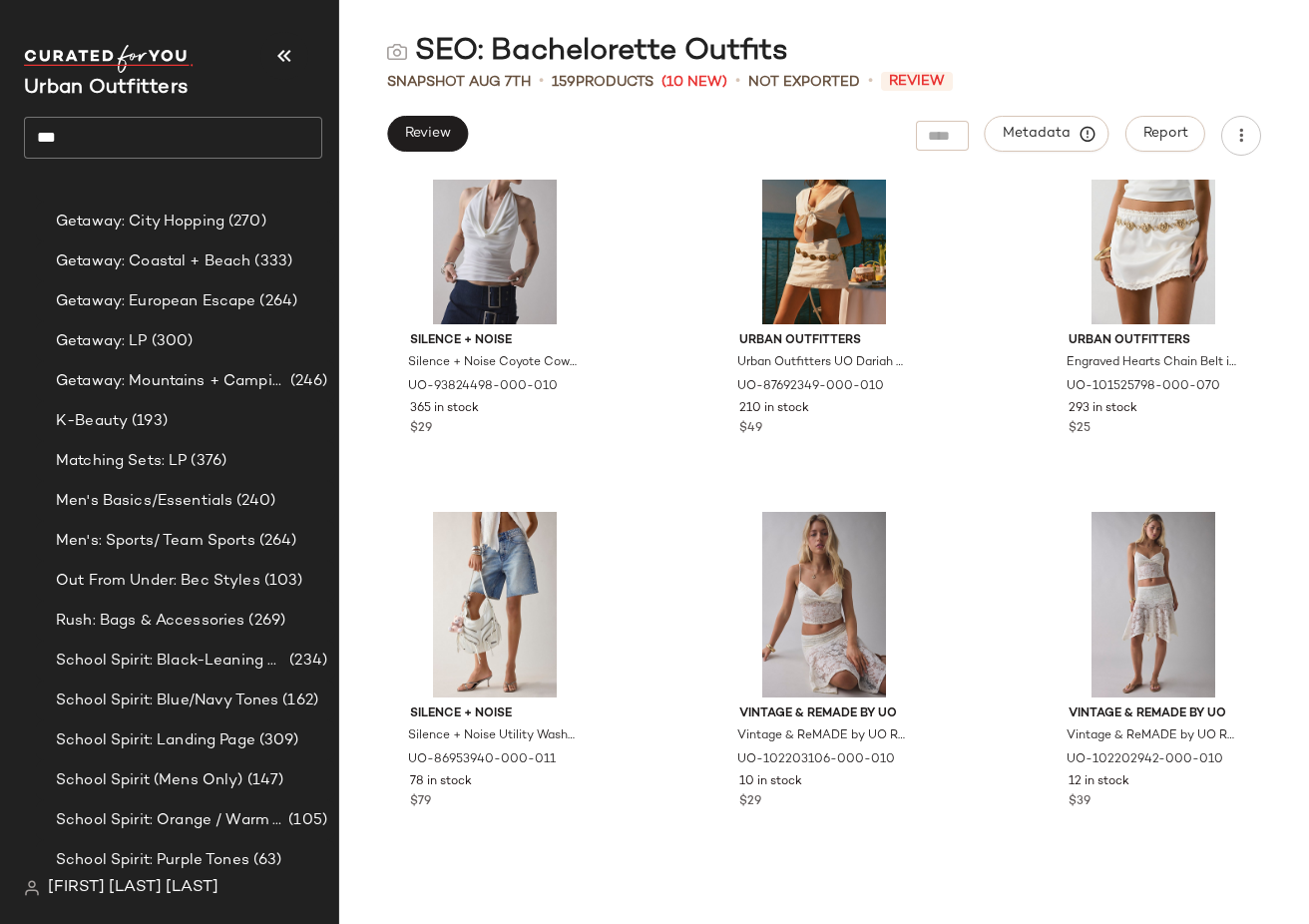 scroll, scrollTop: 2077, scrollLeft: 0, axis: vertical 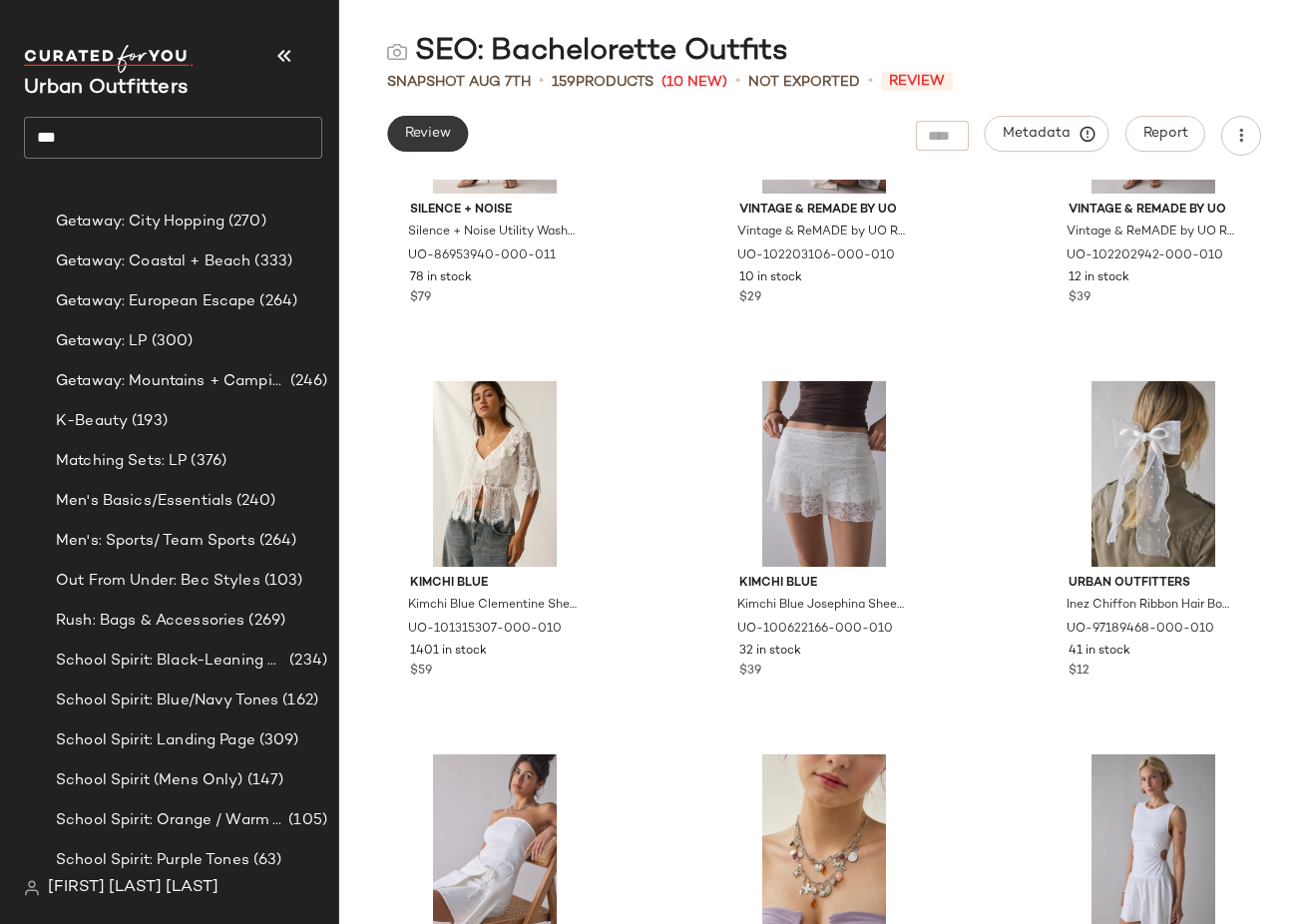 click on "Review" 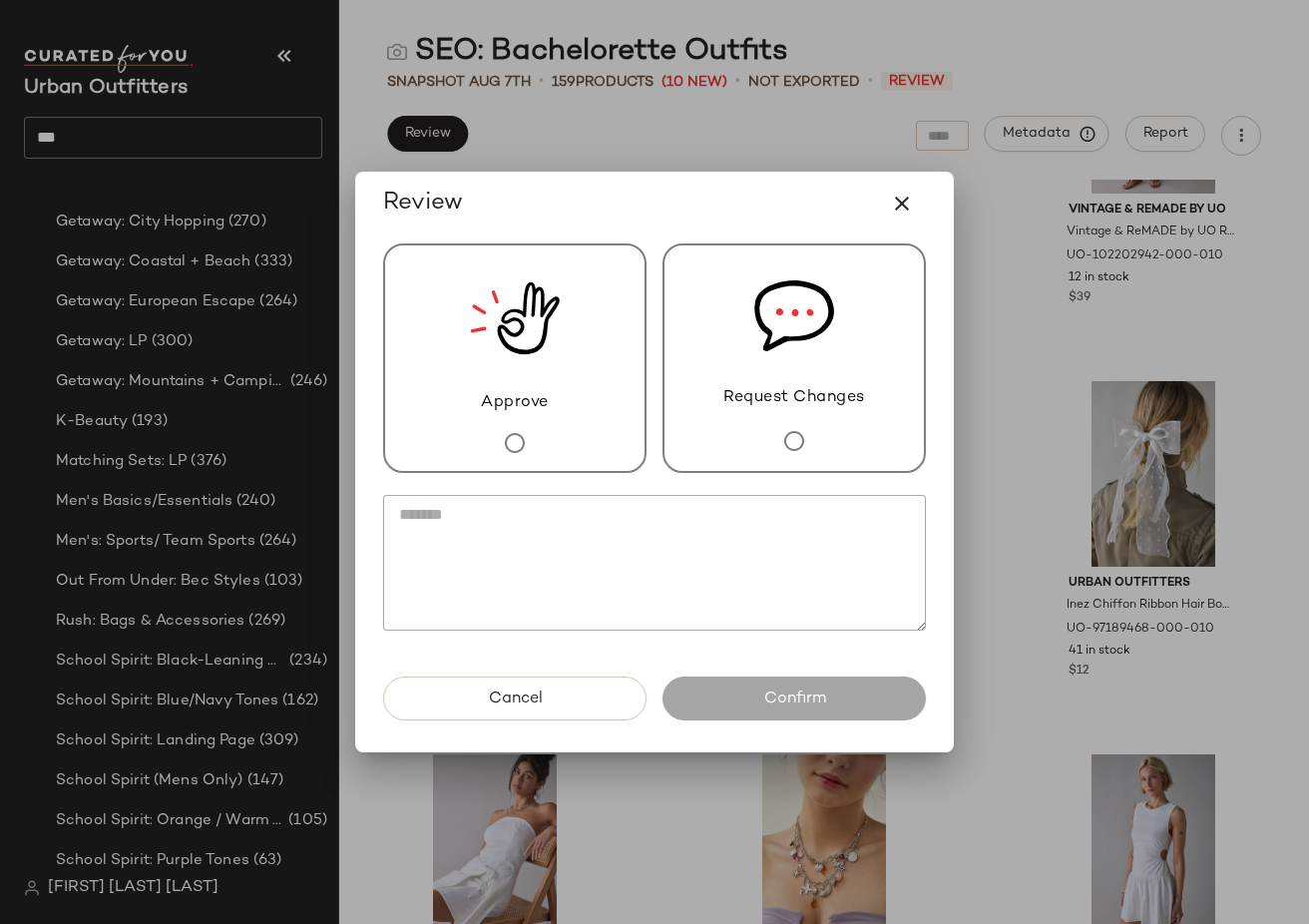 drag, startPoint x: 552, startPoint y: 440, endPoint x: 552, endPoint y: 457, distance: 17 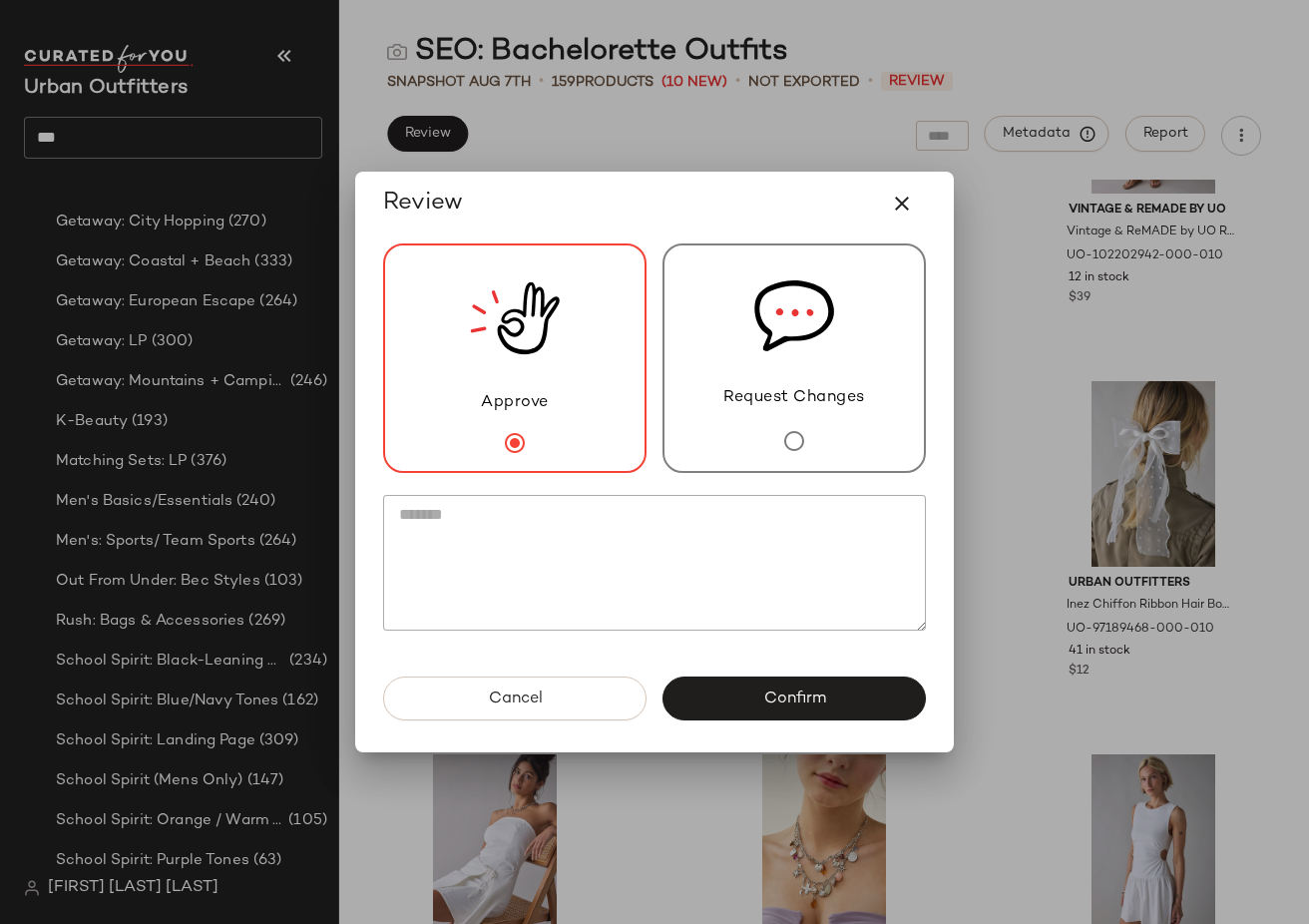 click on "Confirm" at bounding box center (794, 698) 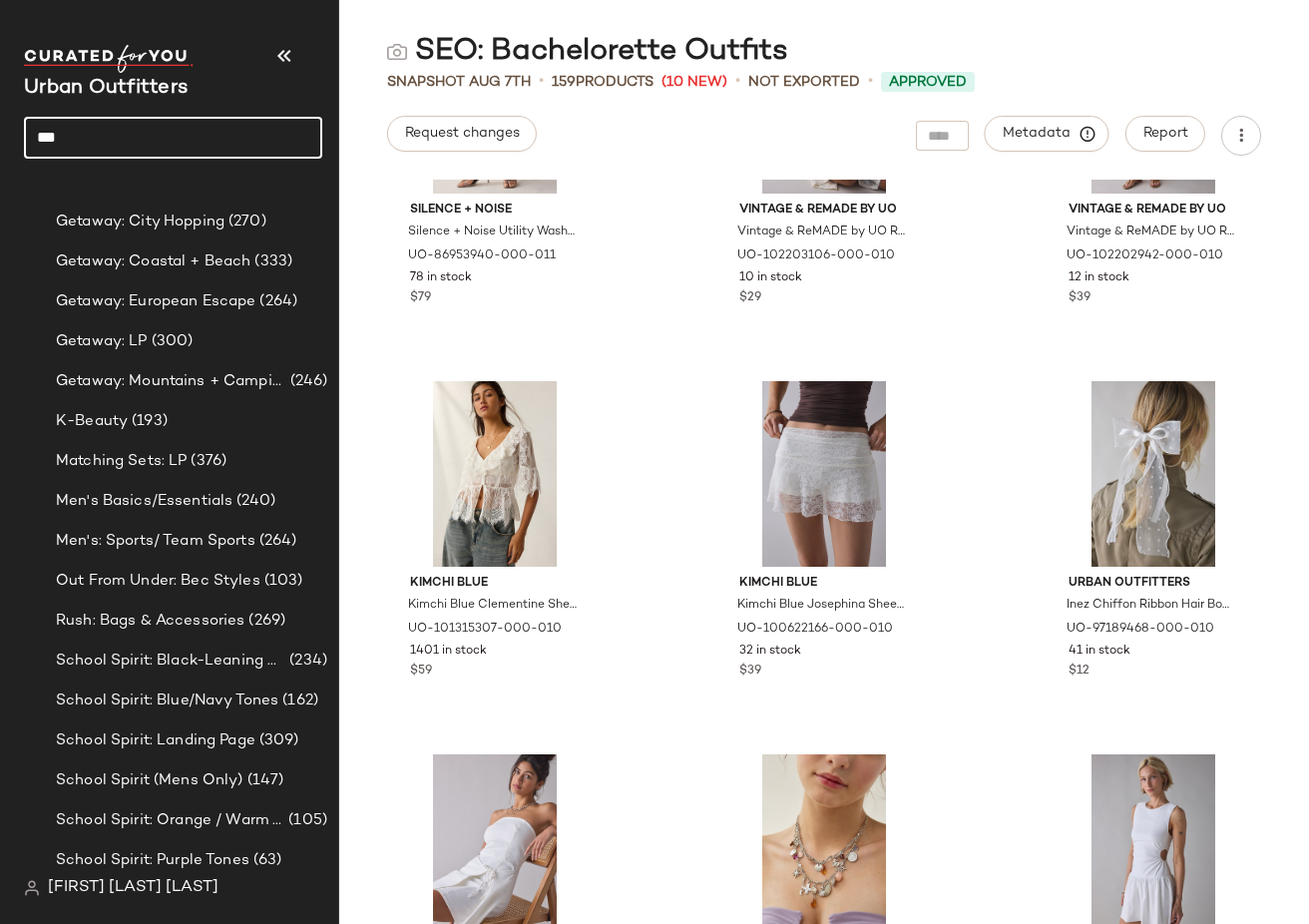 click on "***" 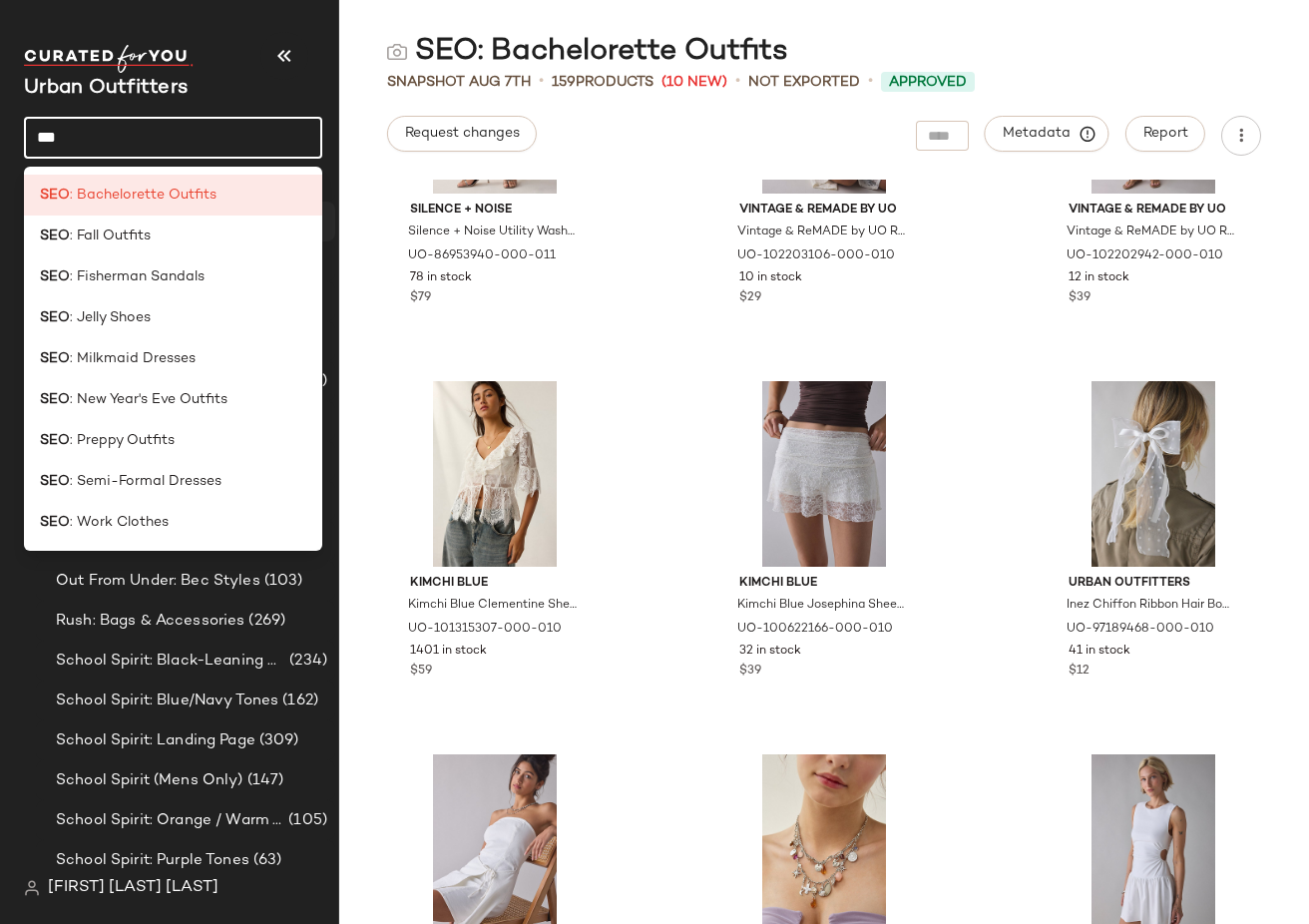 click on "SEO : Fall Outfits" 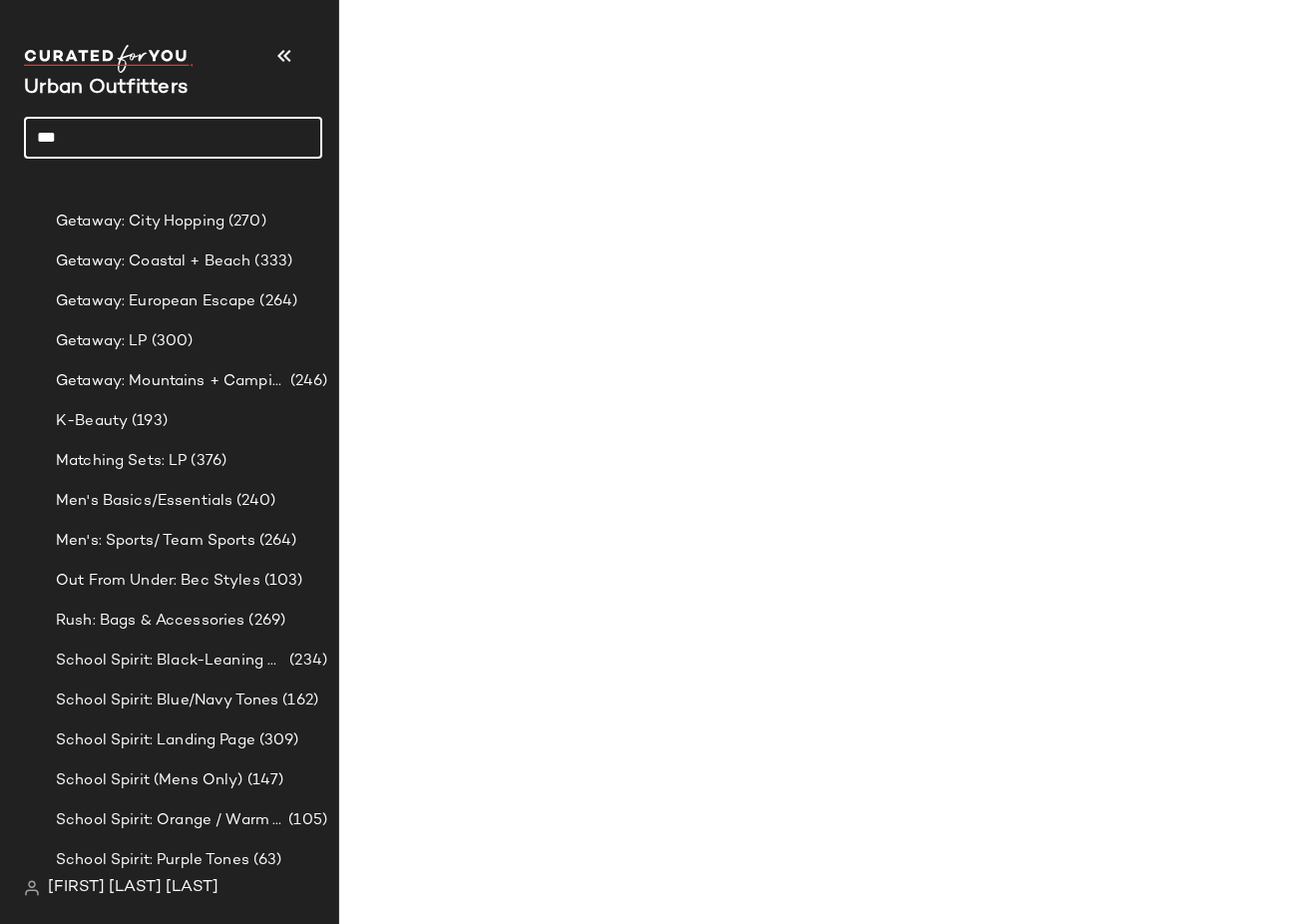 click on "***" 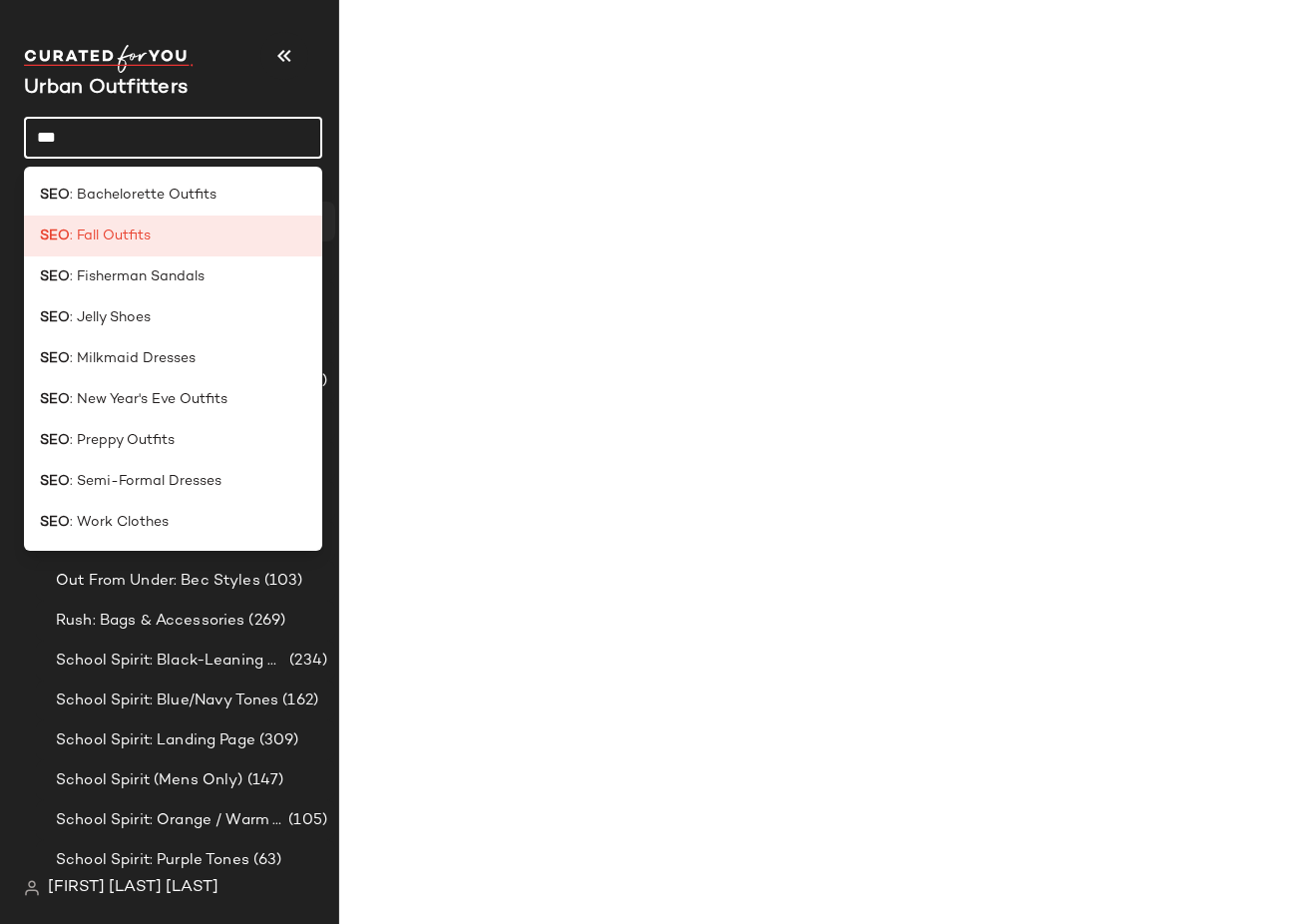 click on ": Fall Outfits" at bounding box center (110, 235) 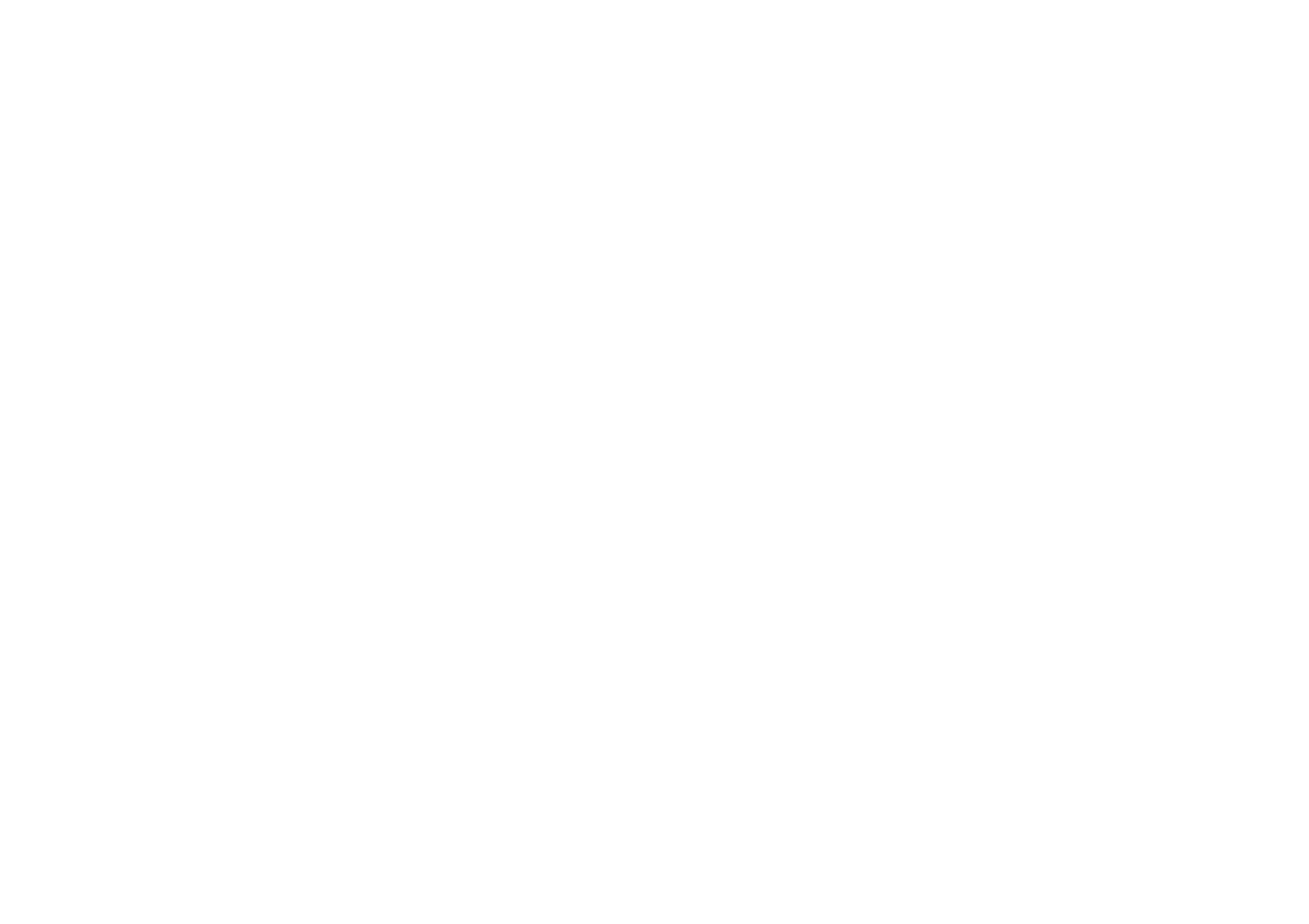 scroll, scrollTop: 0, scrollLeft: 0, axis: both 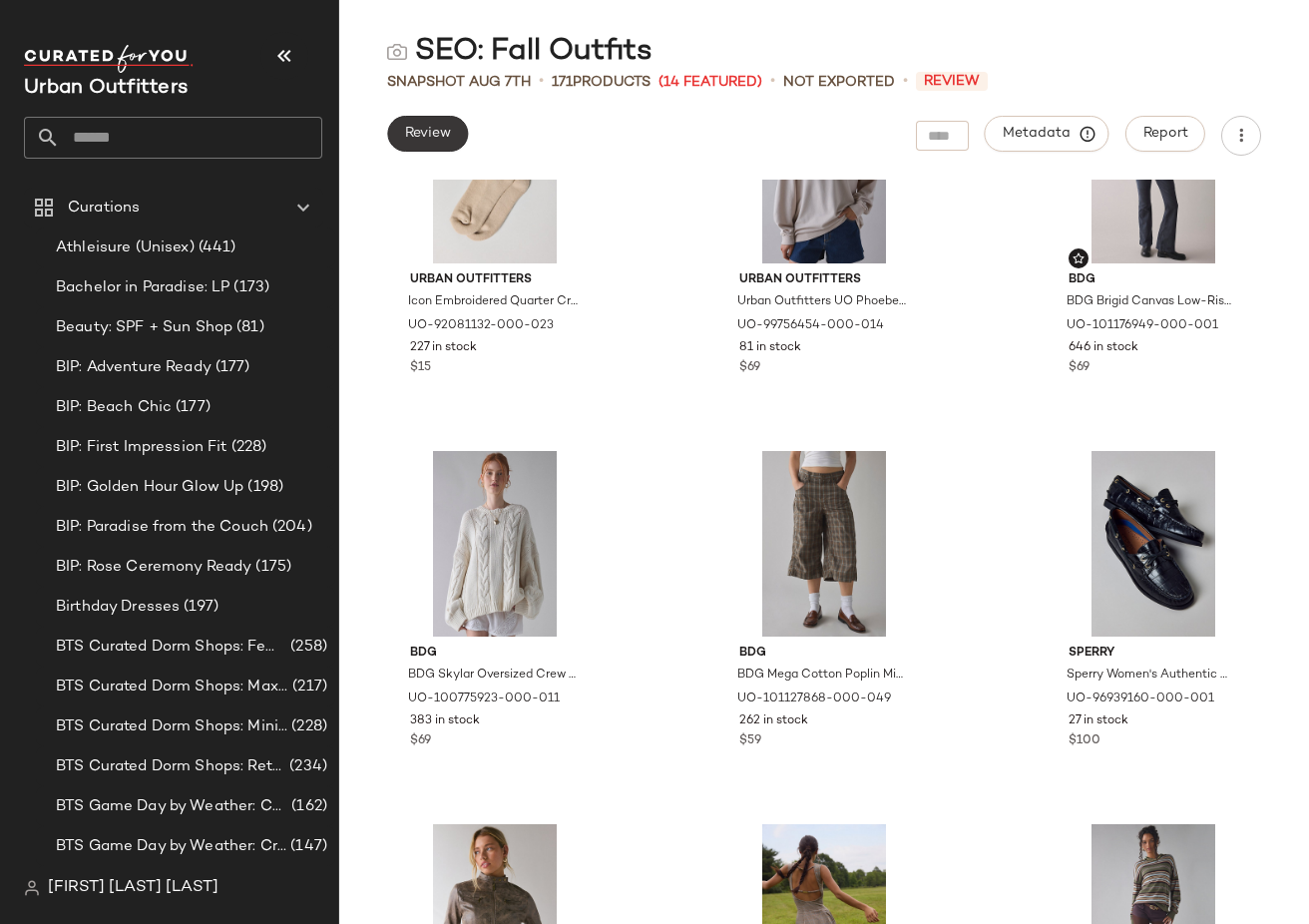 click on "Review" 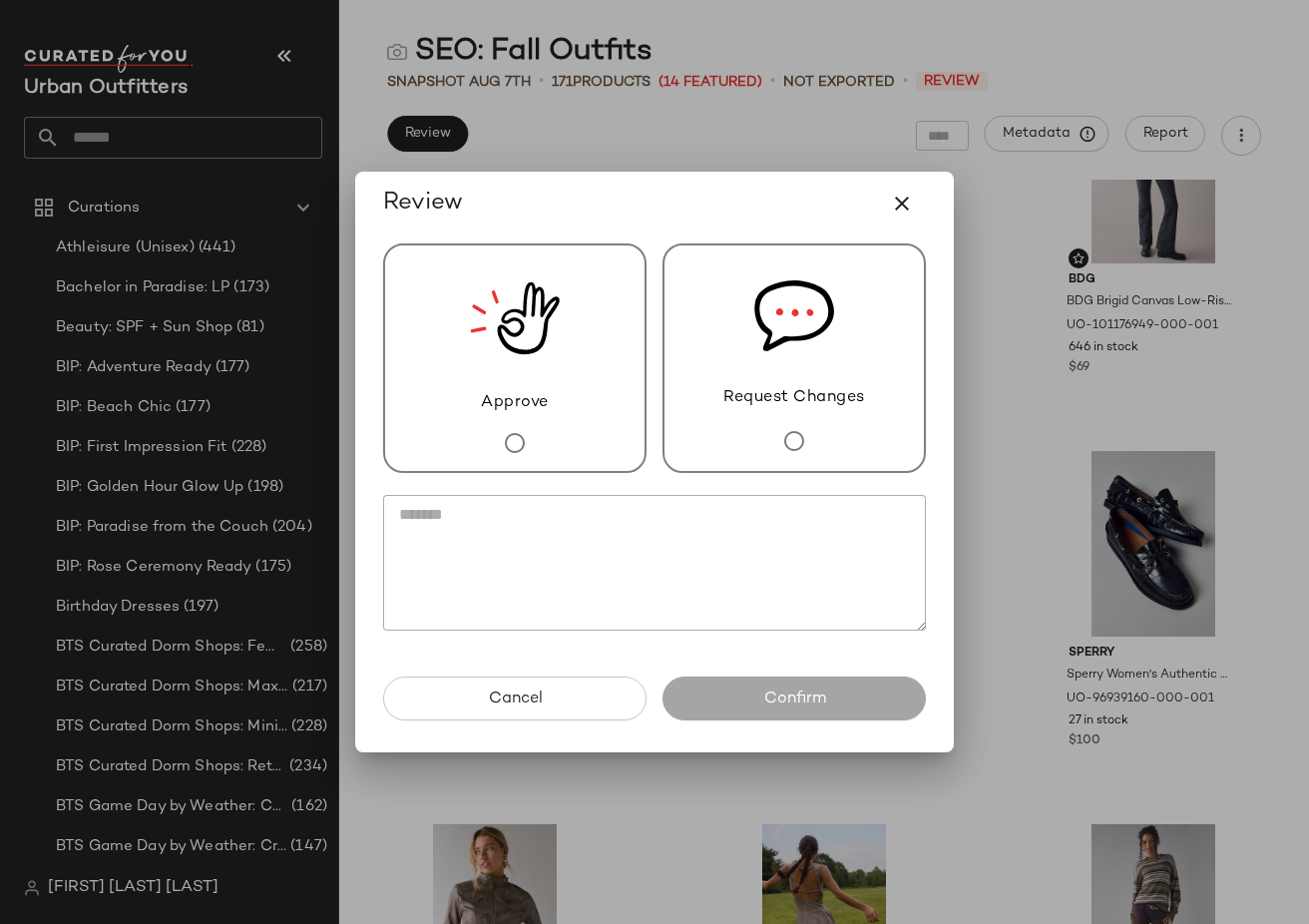 click on "Approve" at bounding box center (515, 358) 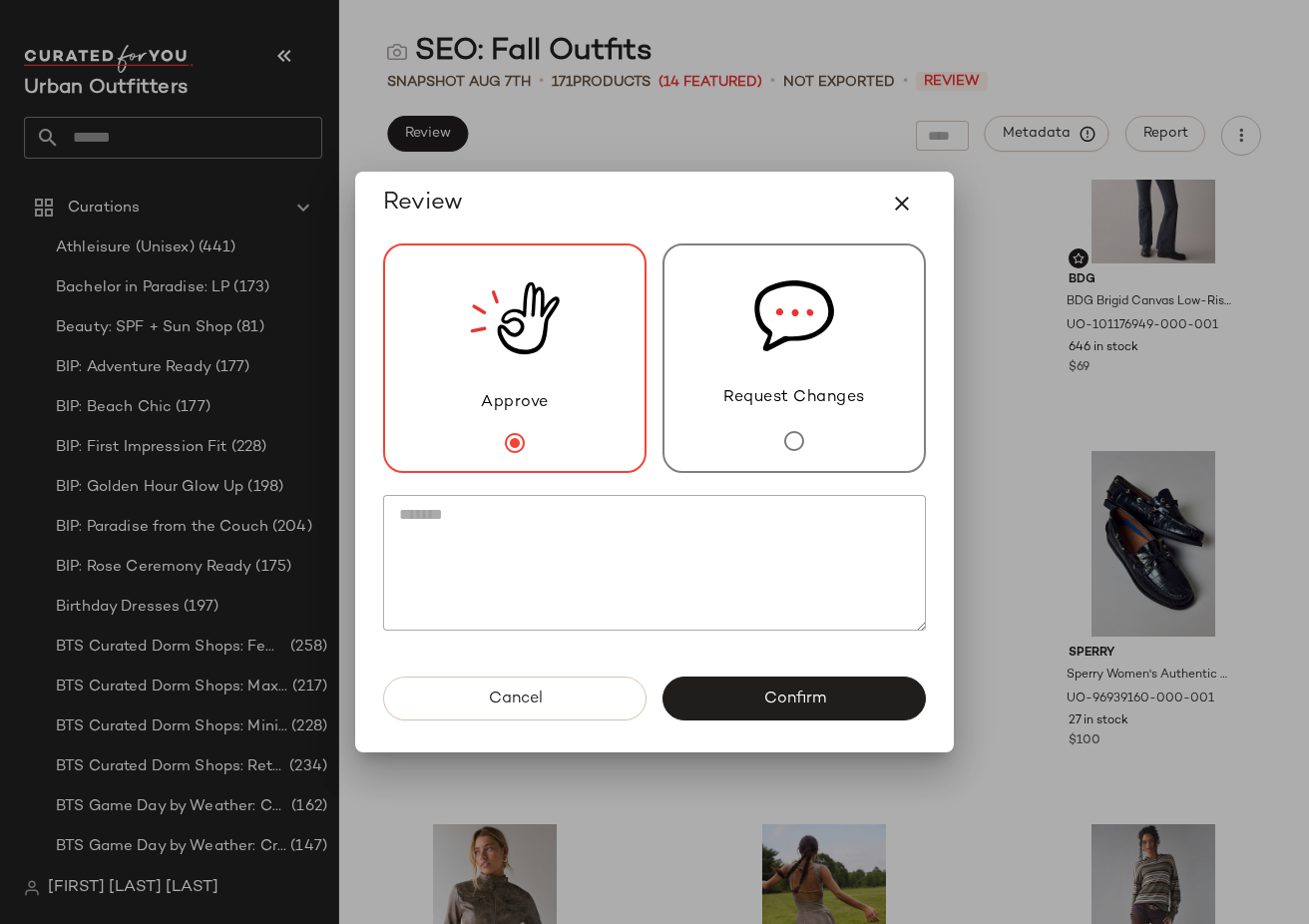 click on "Confirm" 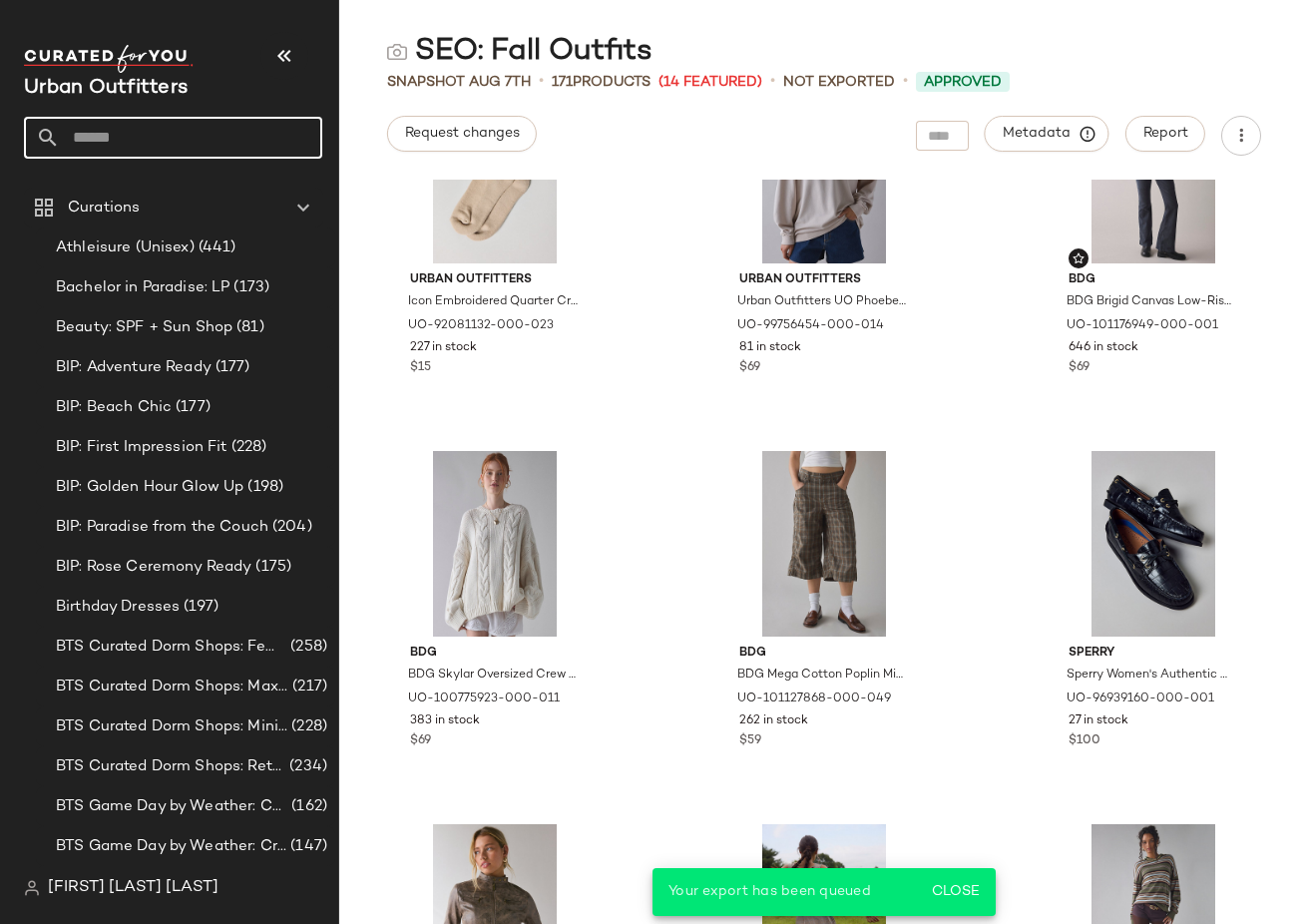 click 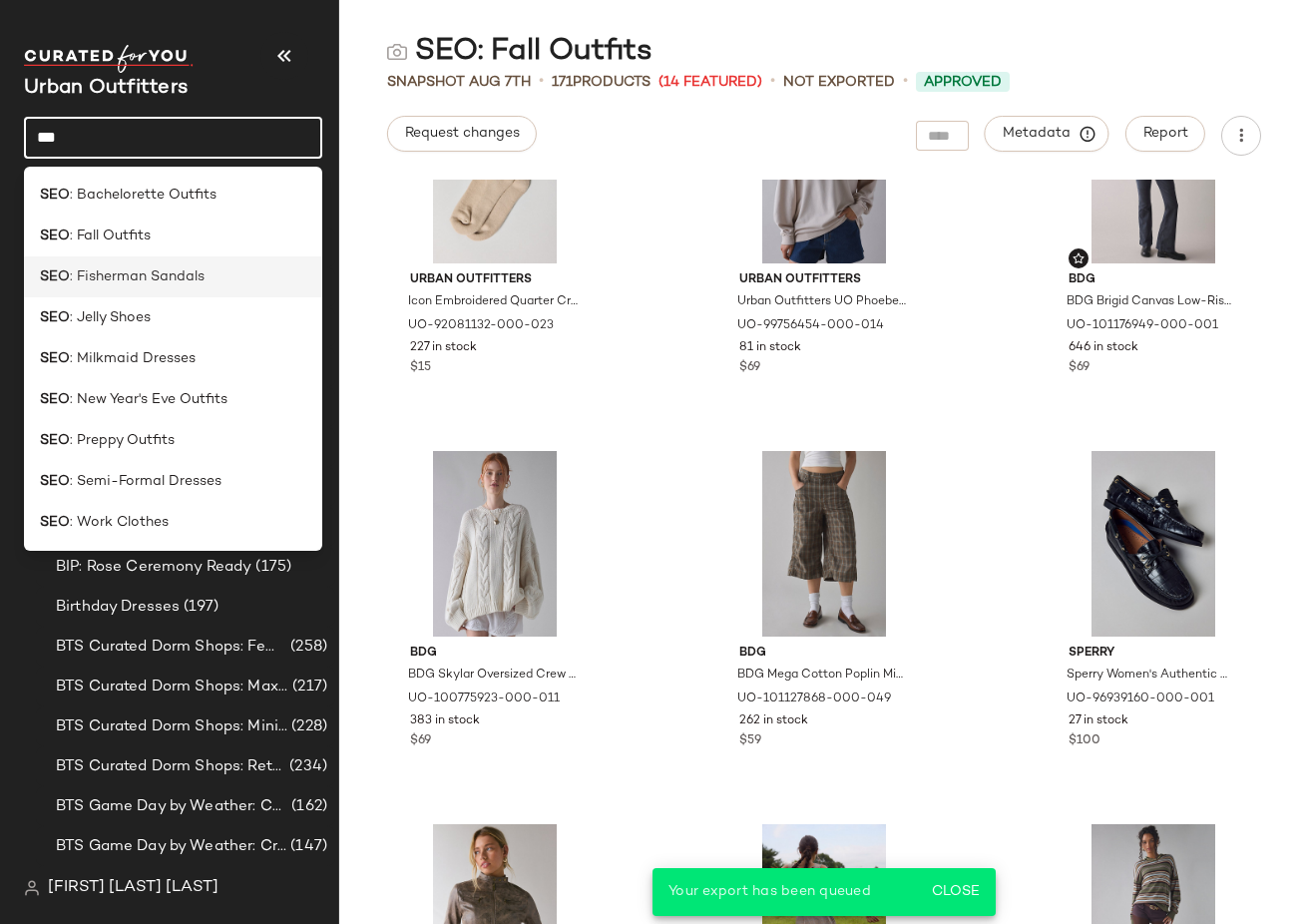type on "***" 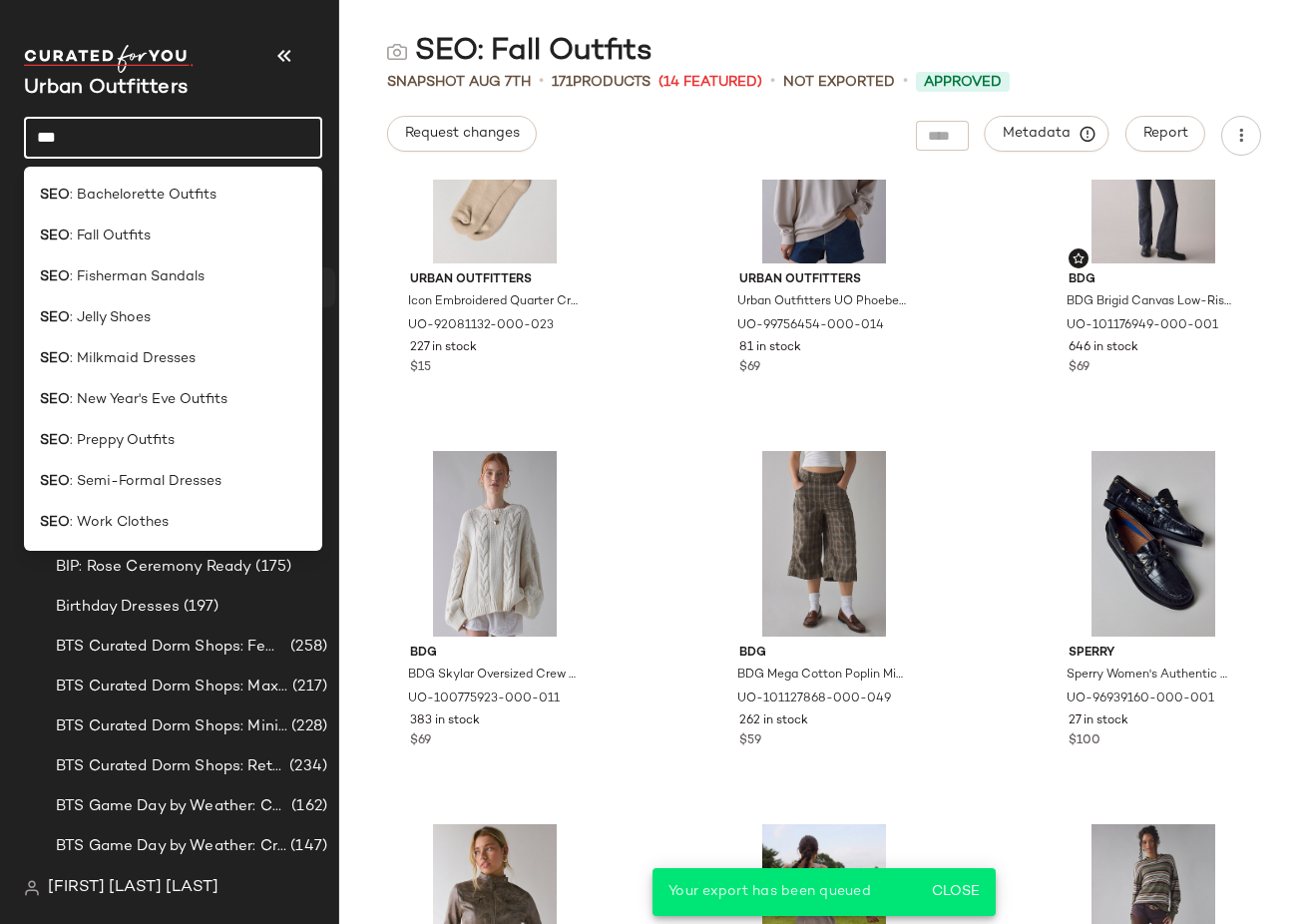 click on ": Fisherman Sandals" at bounding box center [137, 276] 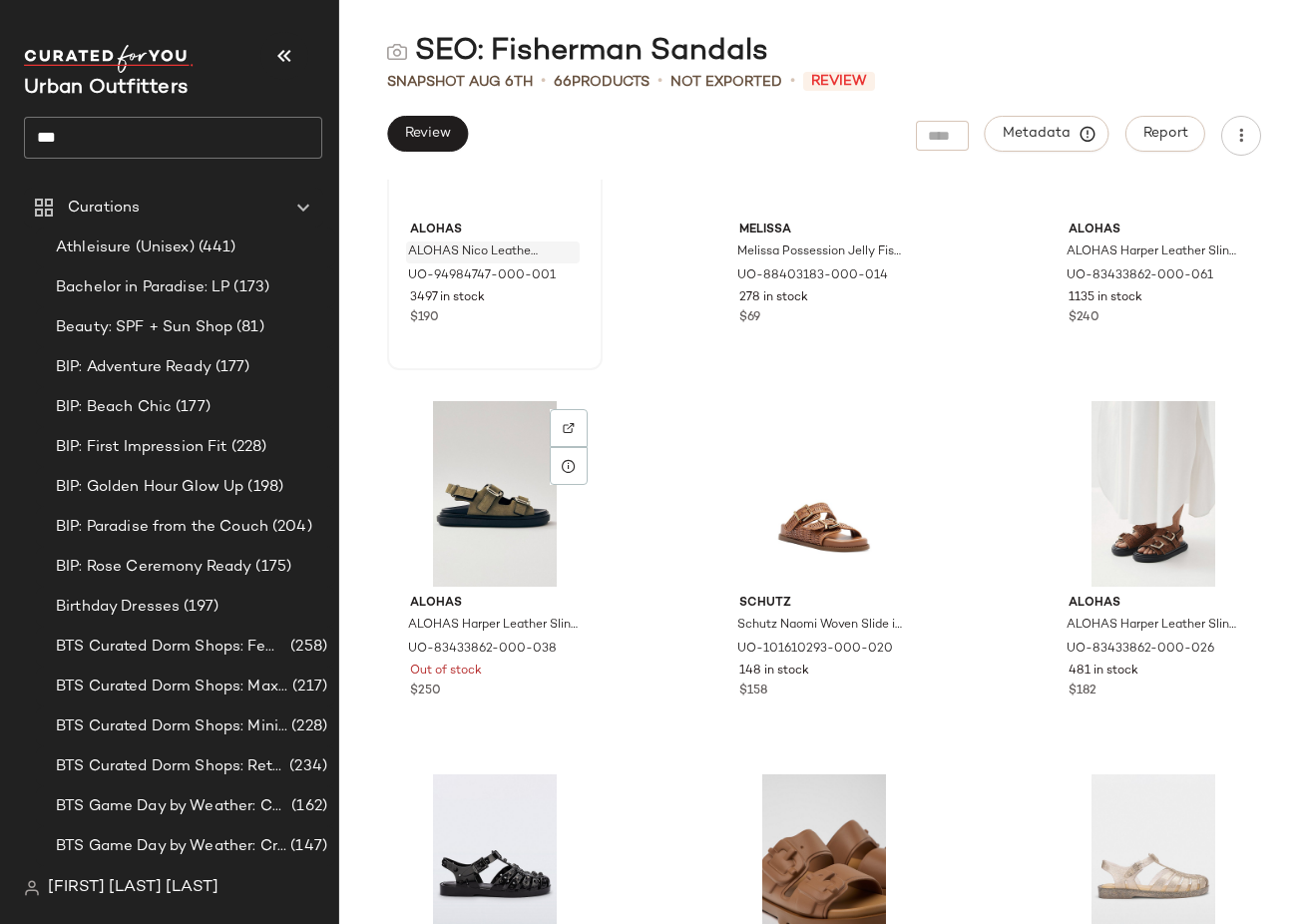 scroll, scrollTop: 2336, scrollLeft: 0, axis: vertical 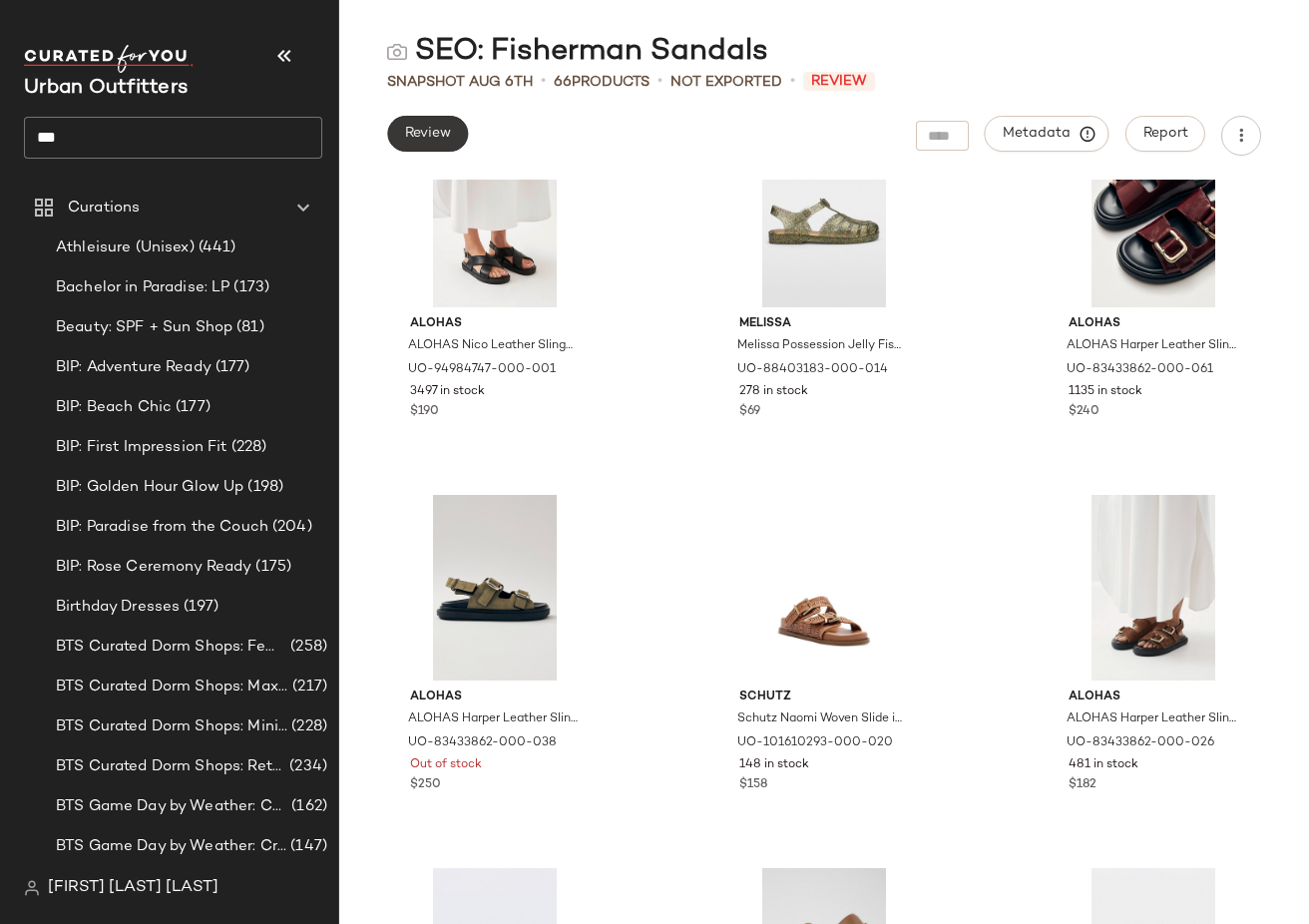 click on "Review" 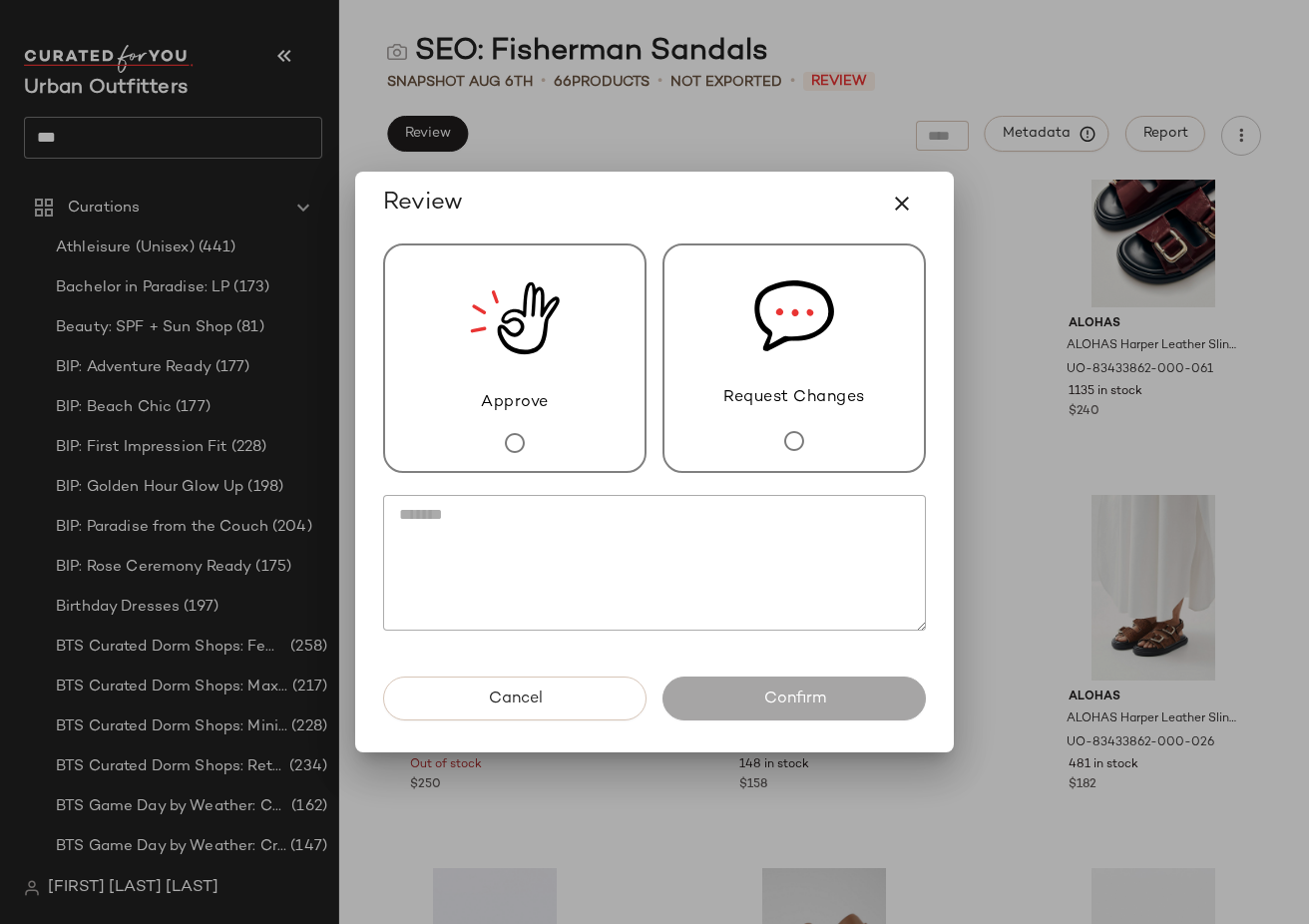 click 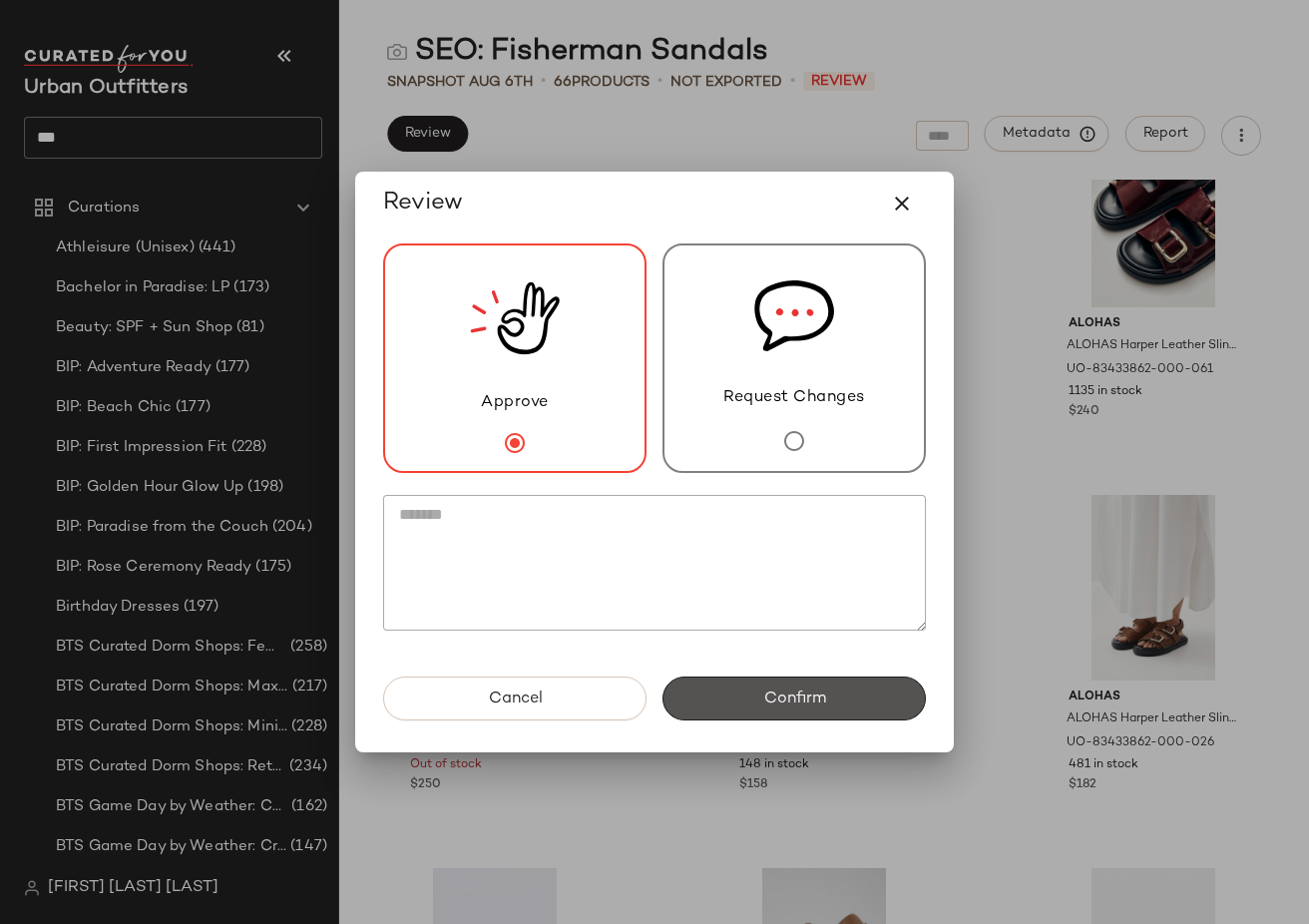 click on "Confirm" at bounding box center (794, 698) 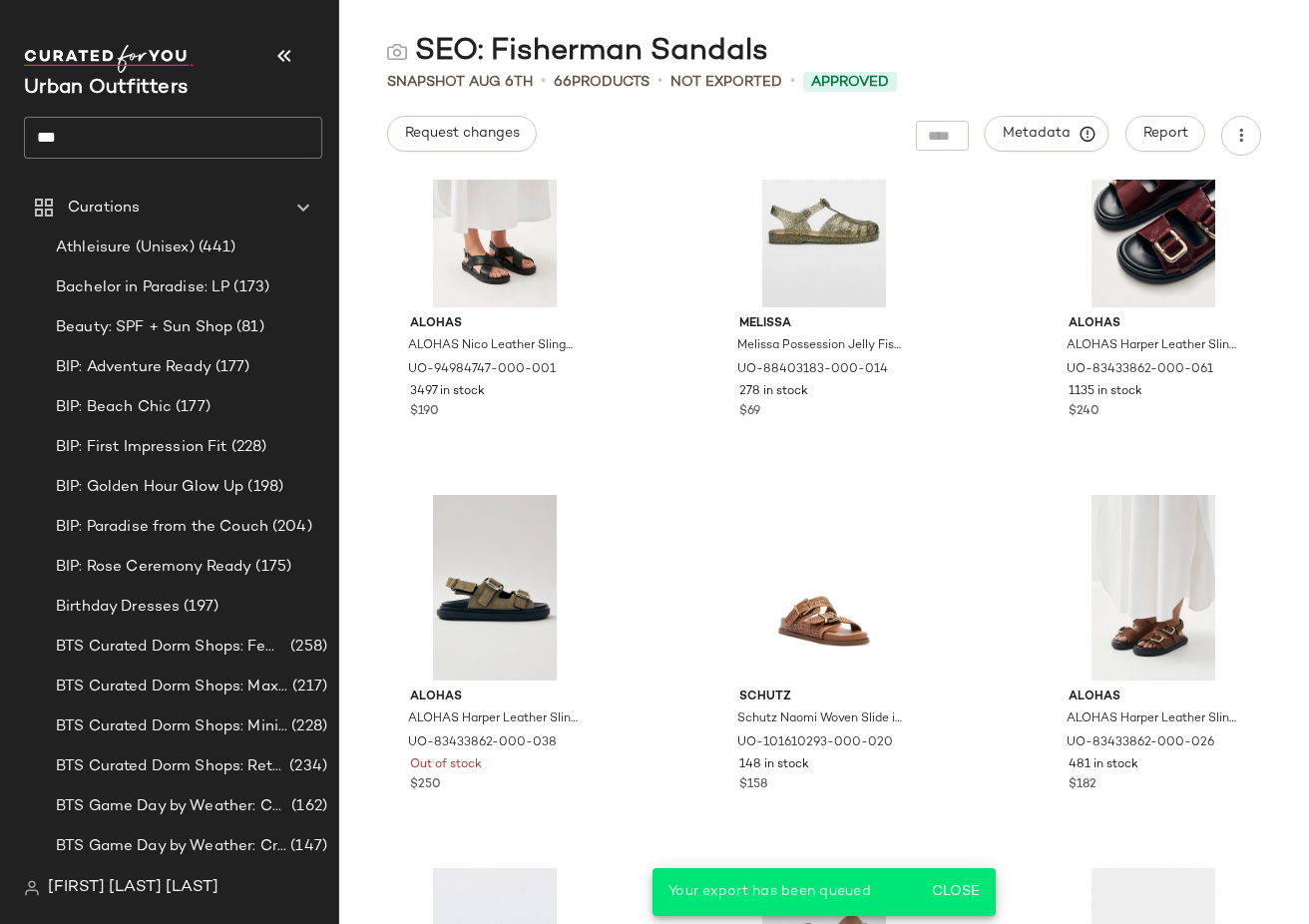 click on "***" 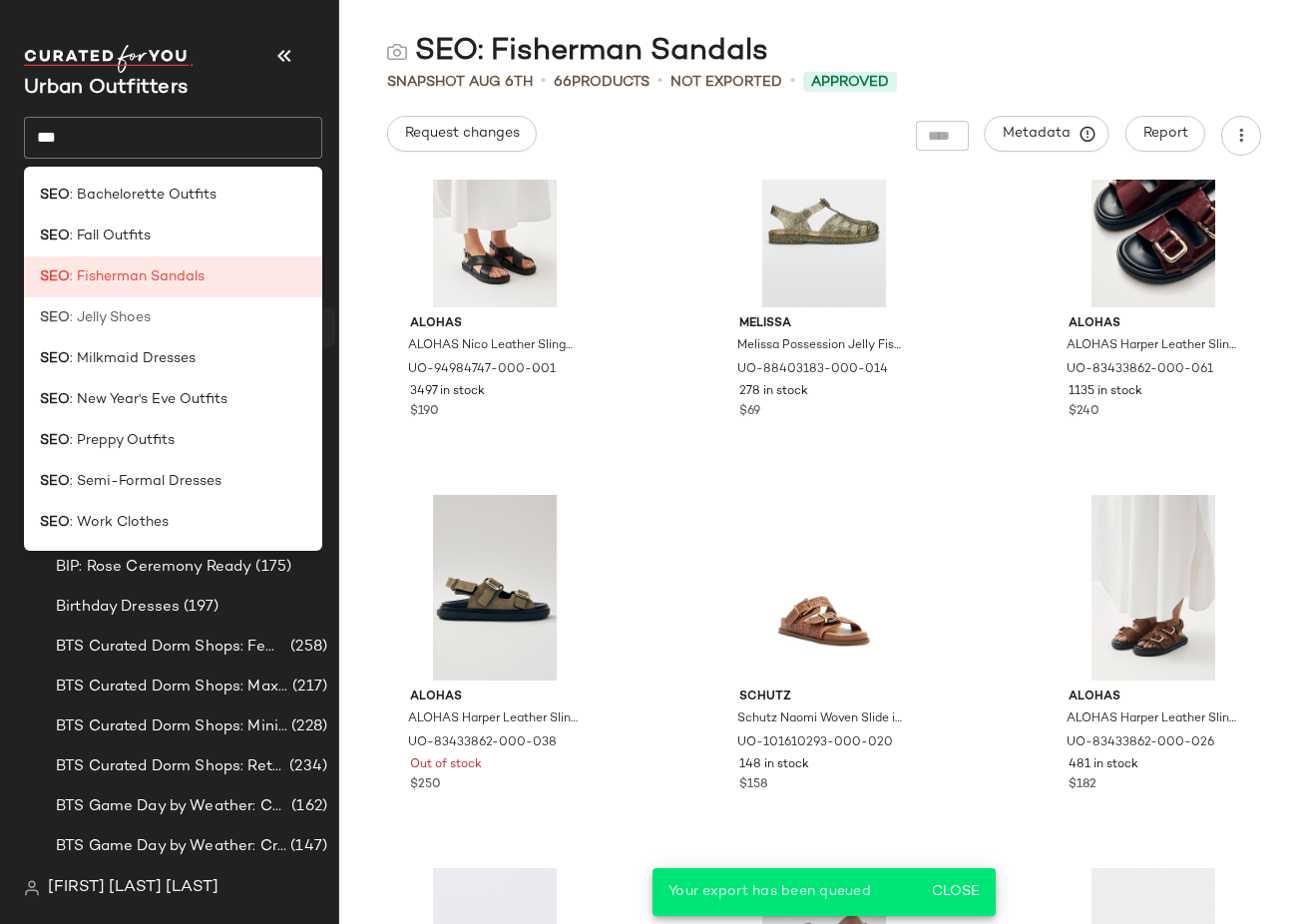 drag, startPoint x: 150, startPoint y: 324, endPoint x: 181, endPoint y: 306, distance: 35.846897 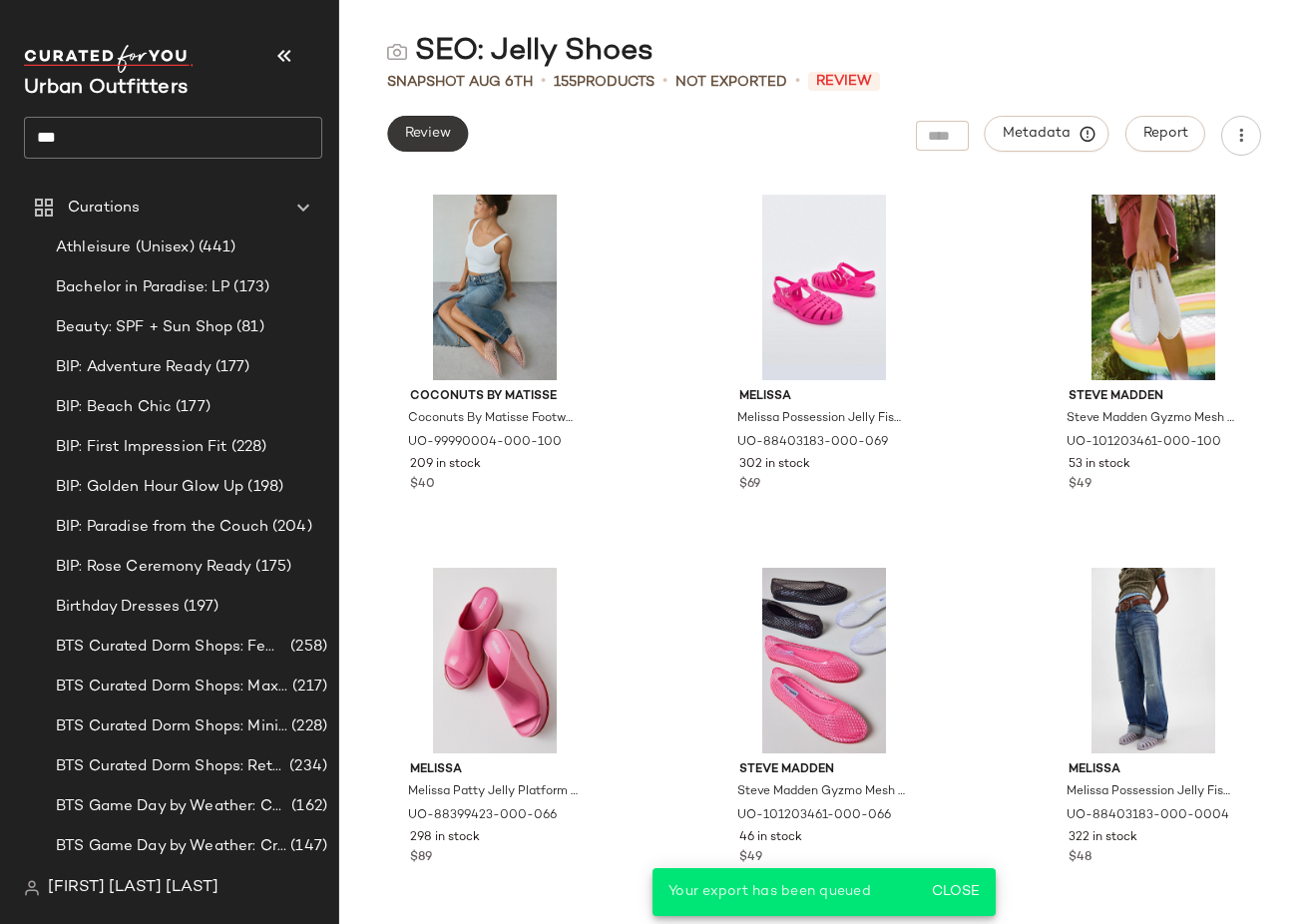 click on "Review" 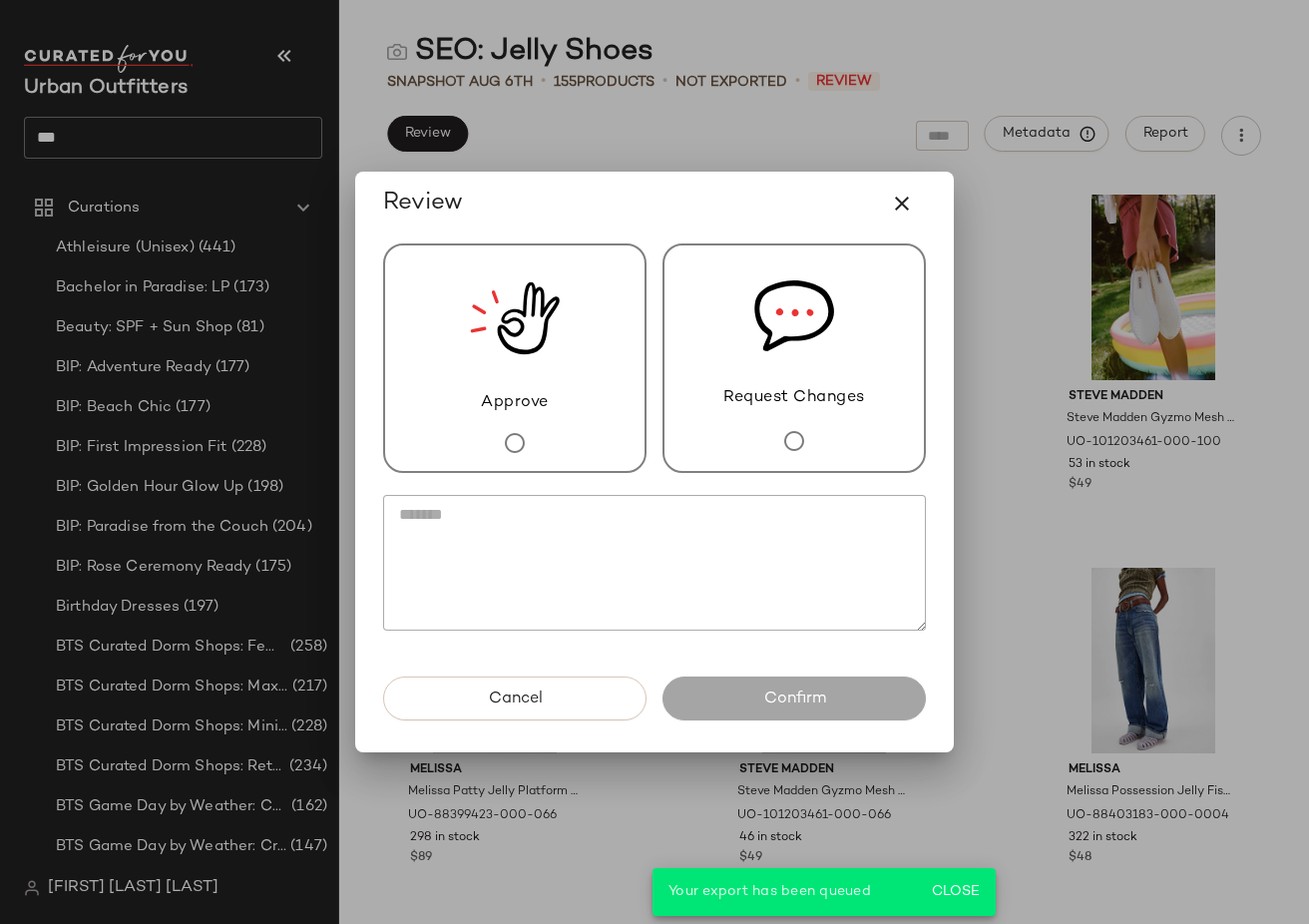 click on "Approve" at bounding box center (515, 358) 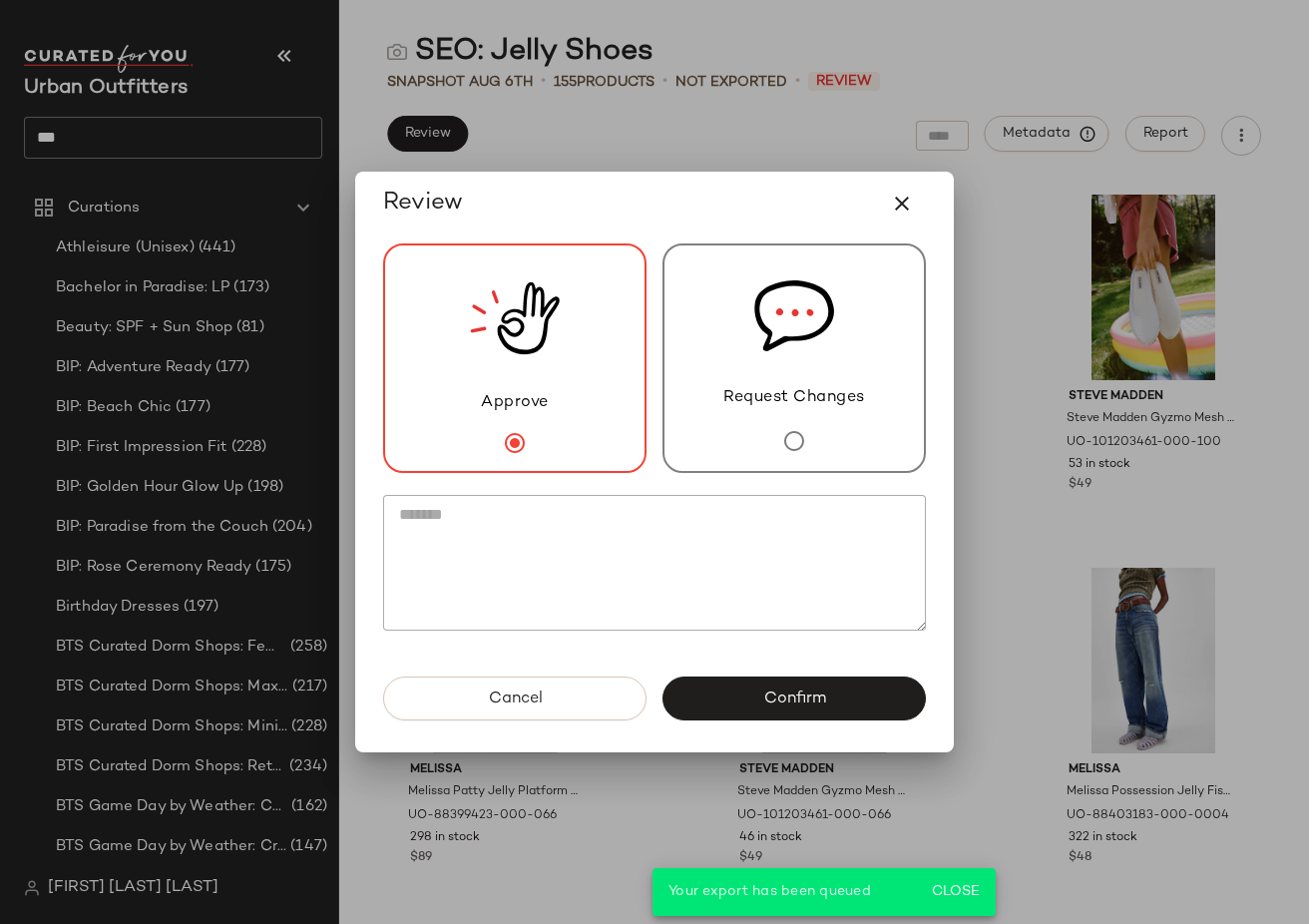 click on "Confirm" 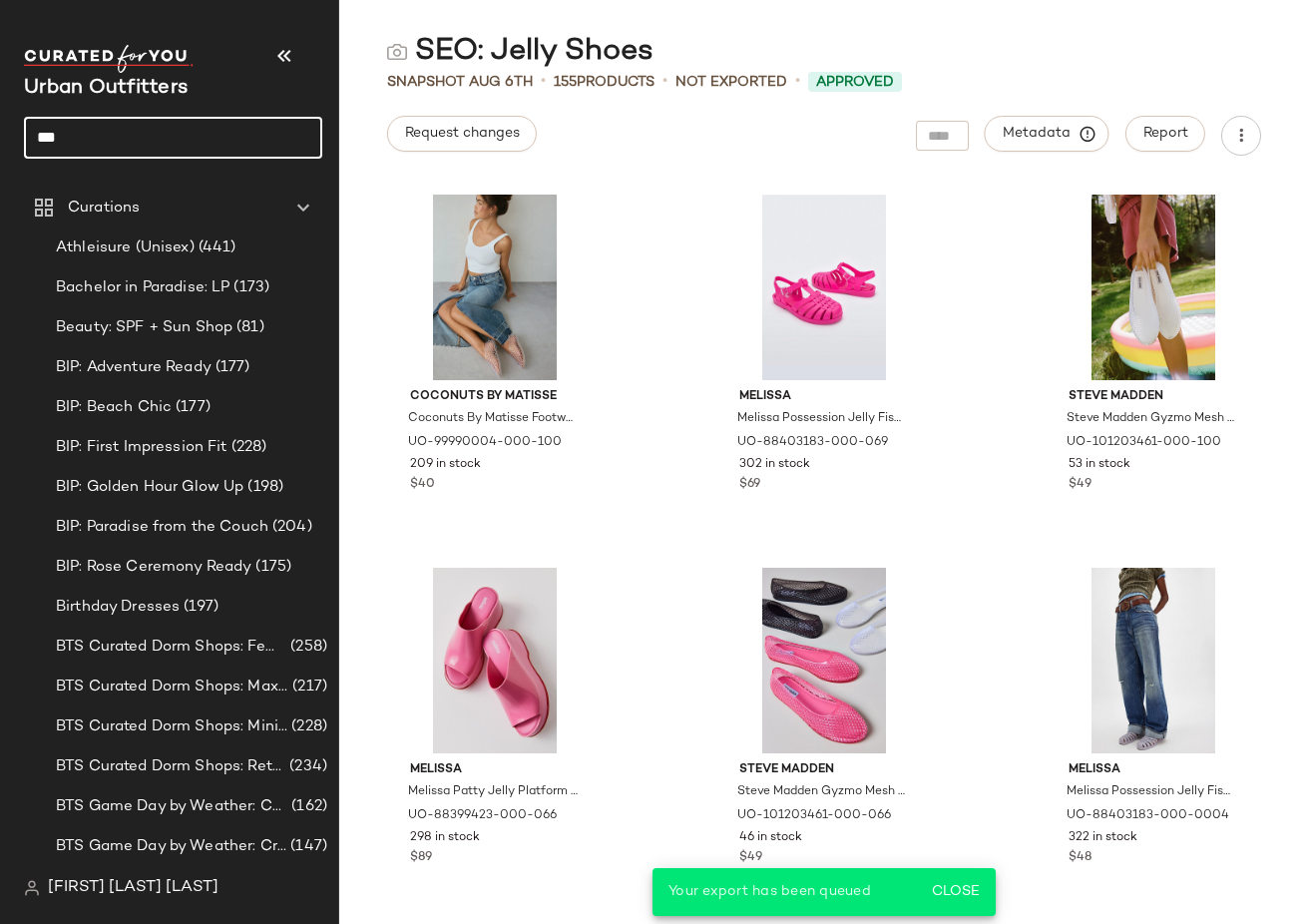 click on "***" 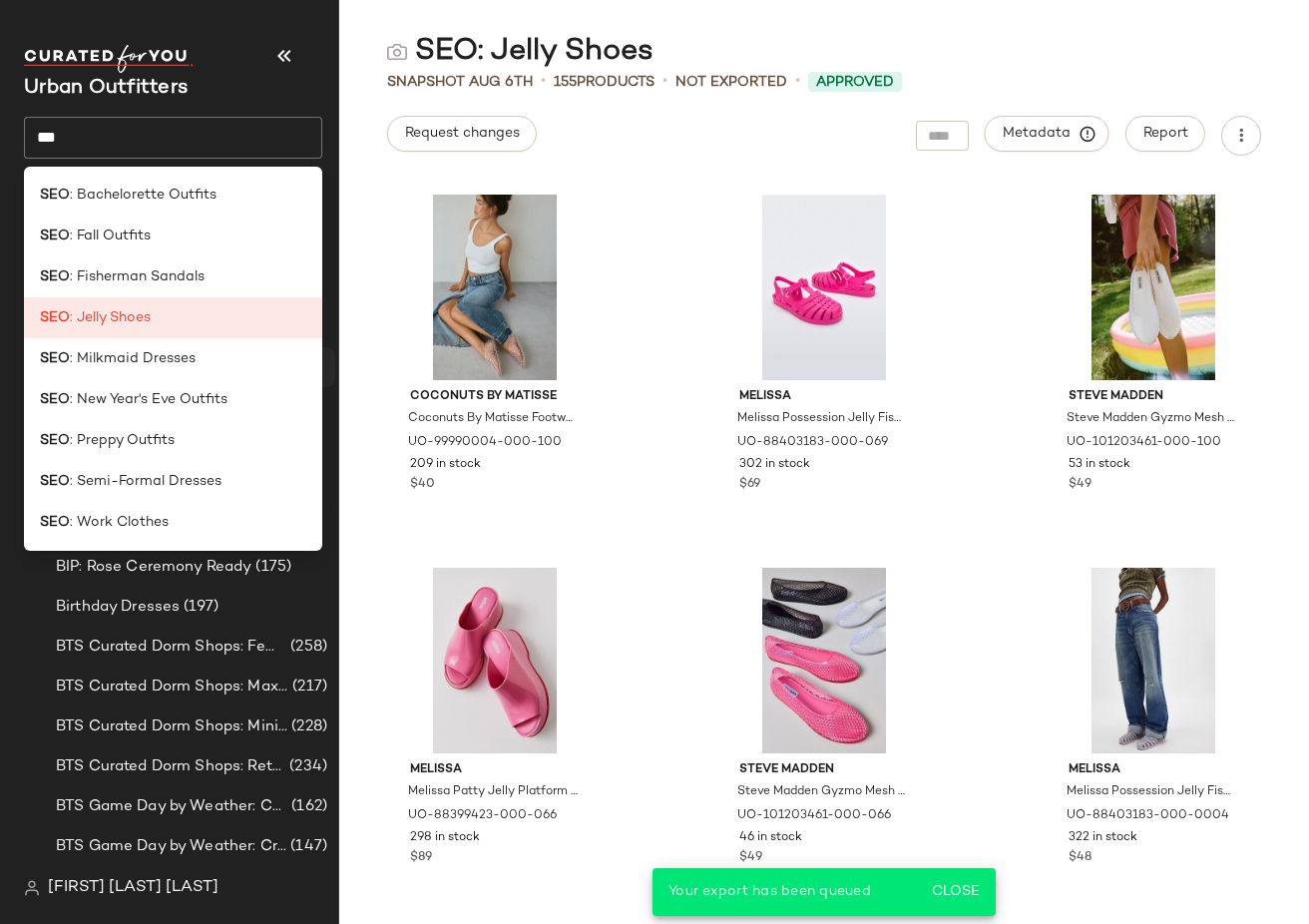 click on ": Milkmaid Dresses" at bounding box center [133, 358] 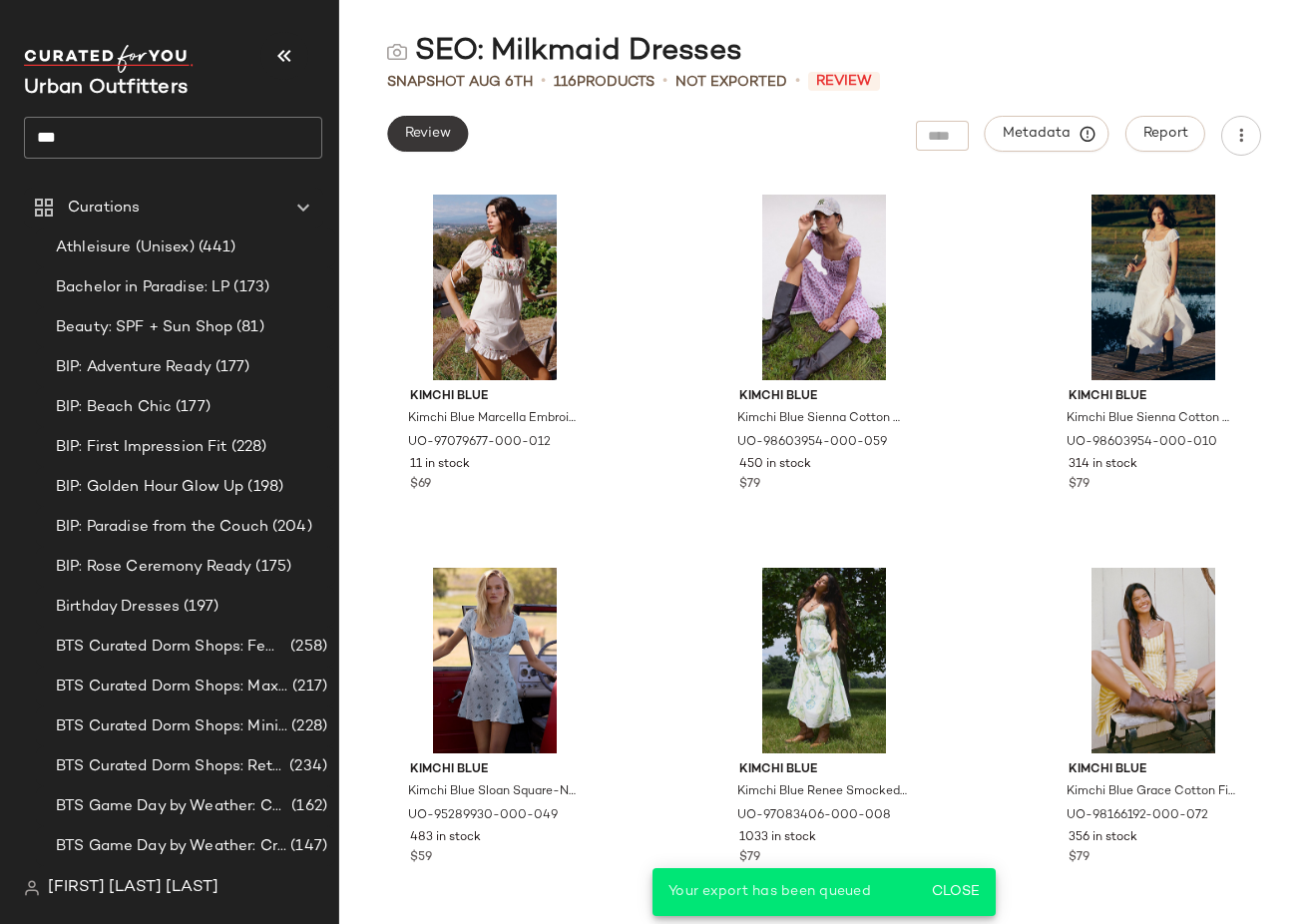 click on "Review" at bounding box center [427, 134] 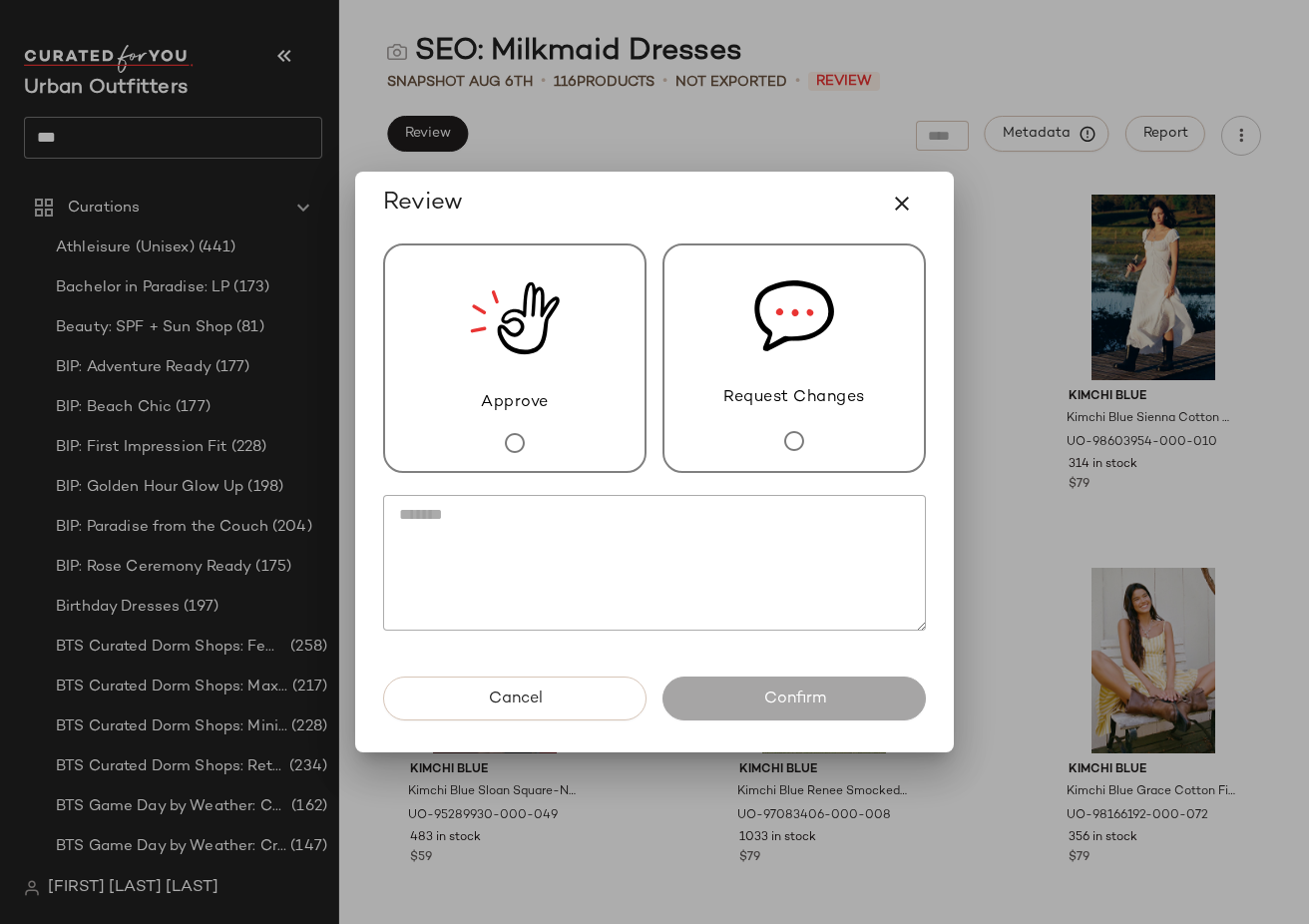 click 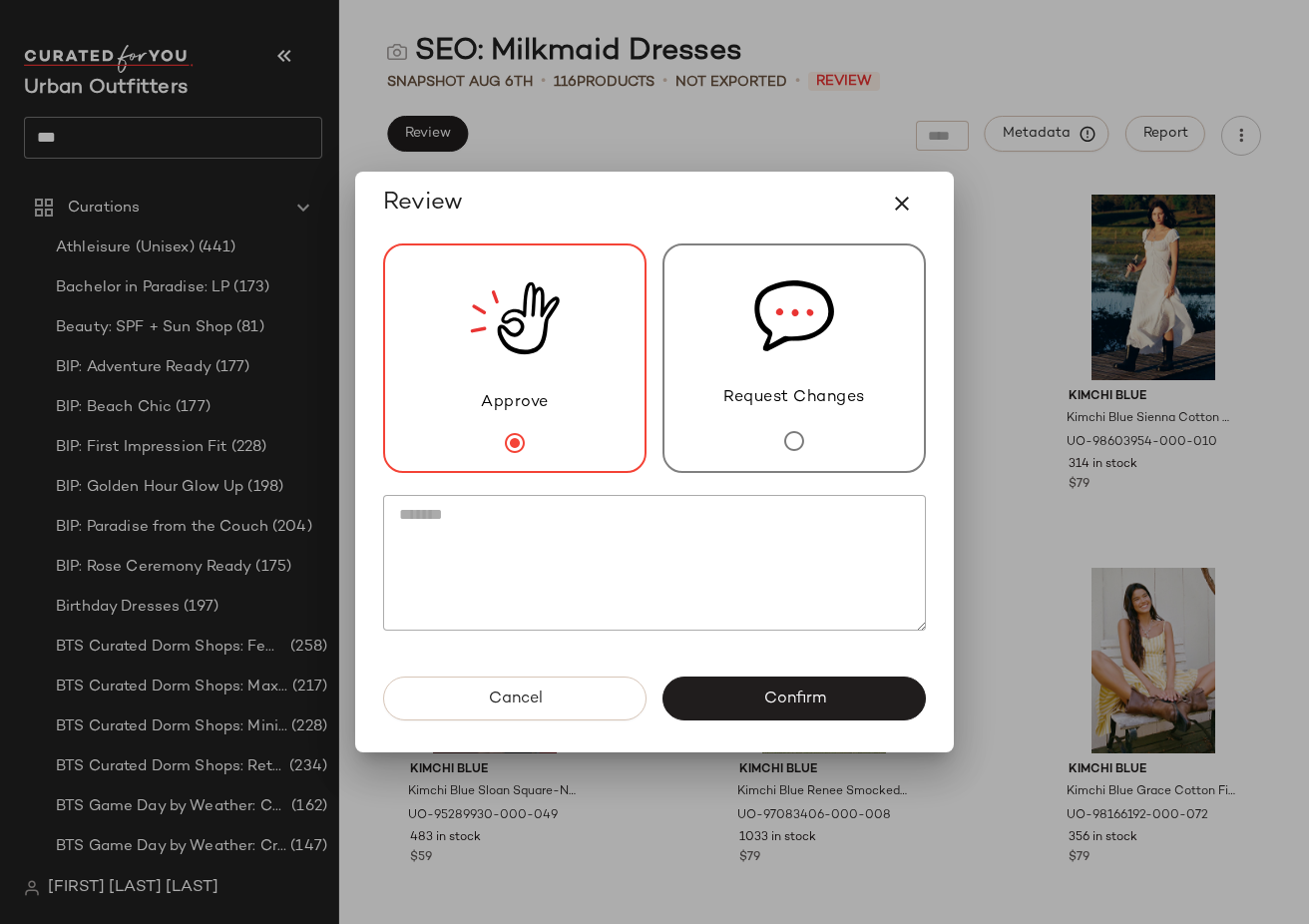 drag, startPoint x: 744, startPoint y: 694, endPoint x: 634, endPoint y: 576, distance: 161.31956 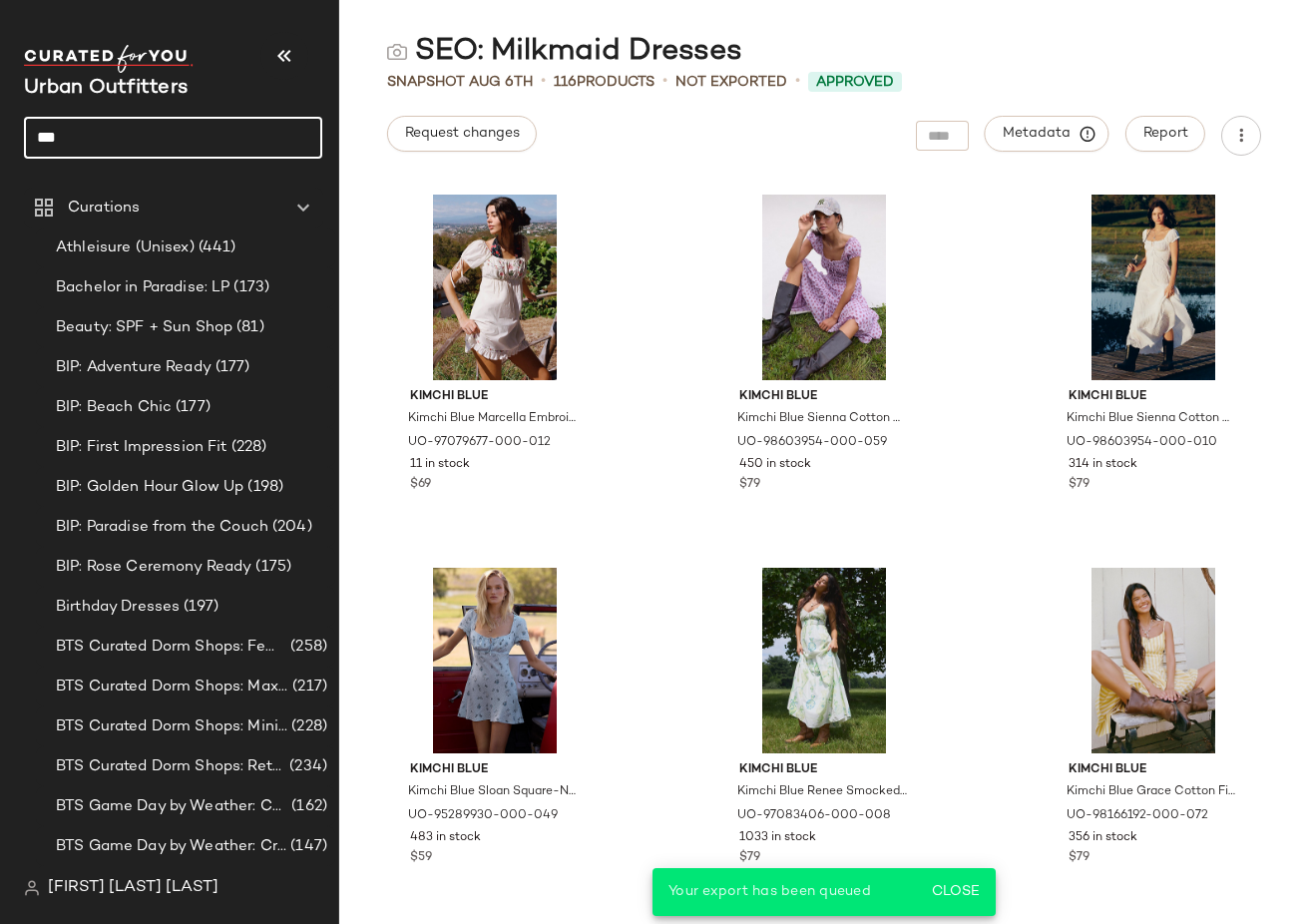 click on "***" 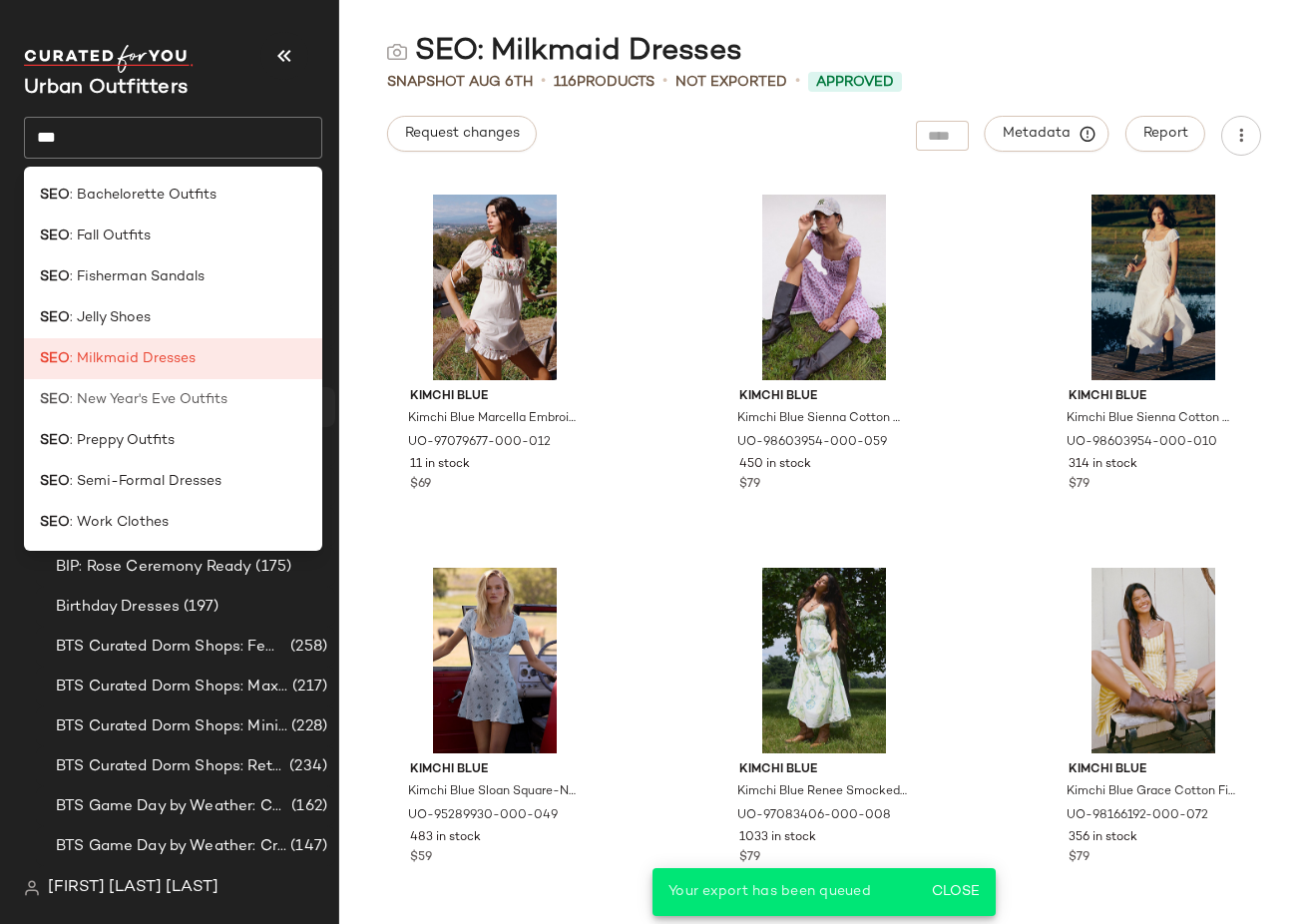 click on "SEO : New Year's Eve Outfits" 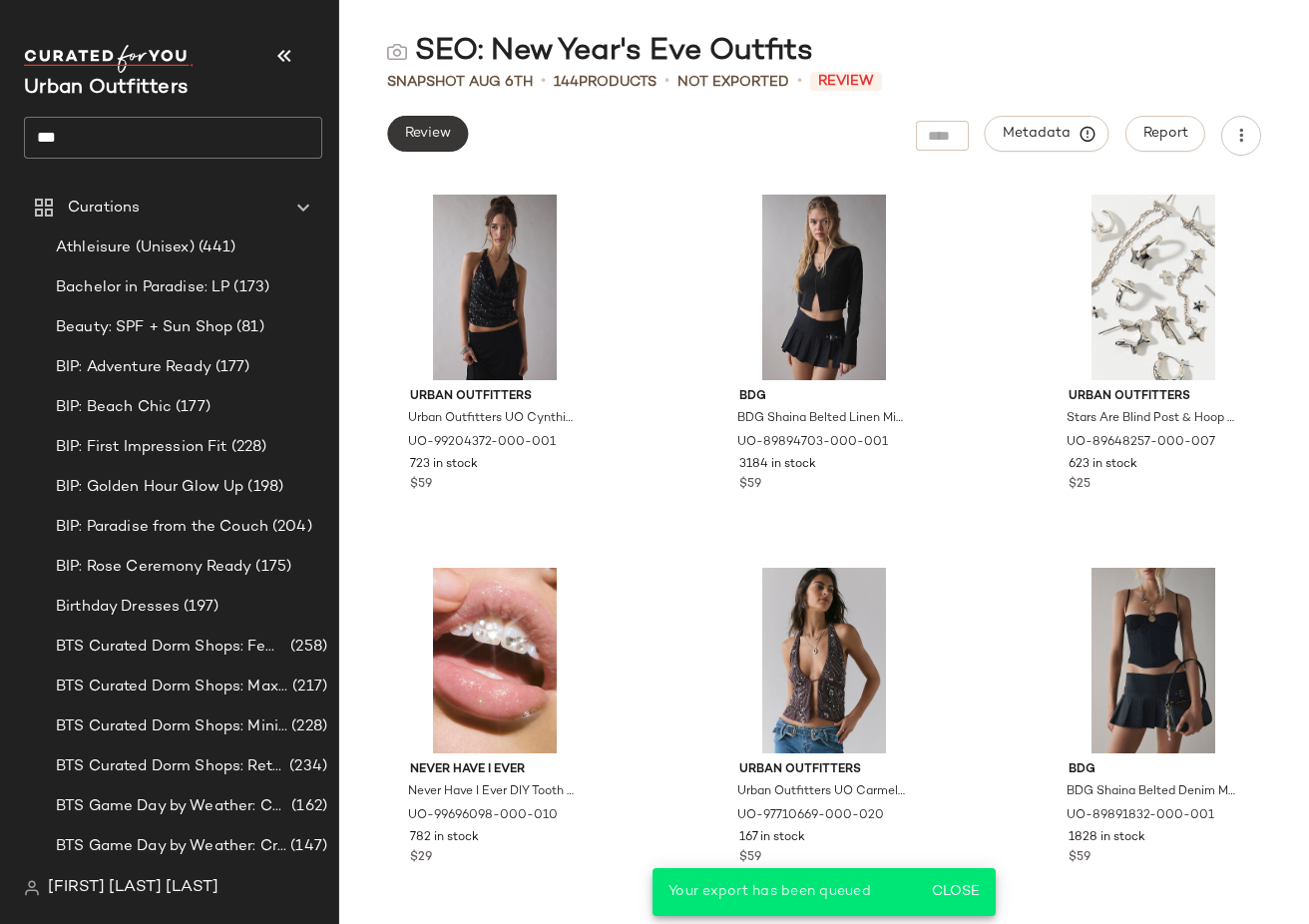 click on "Review" at bounding box center [427, 134] 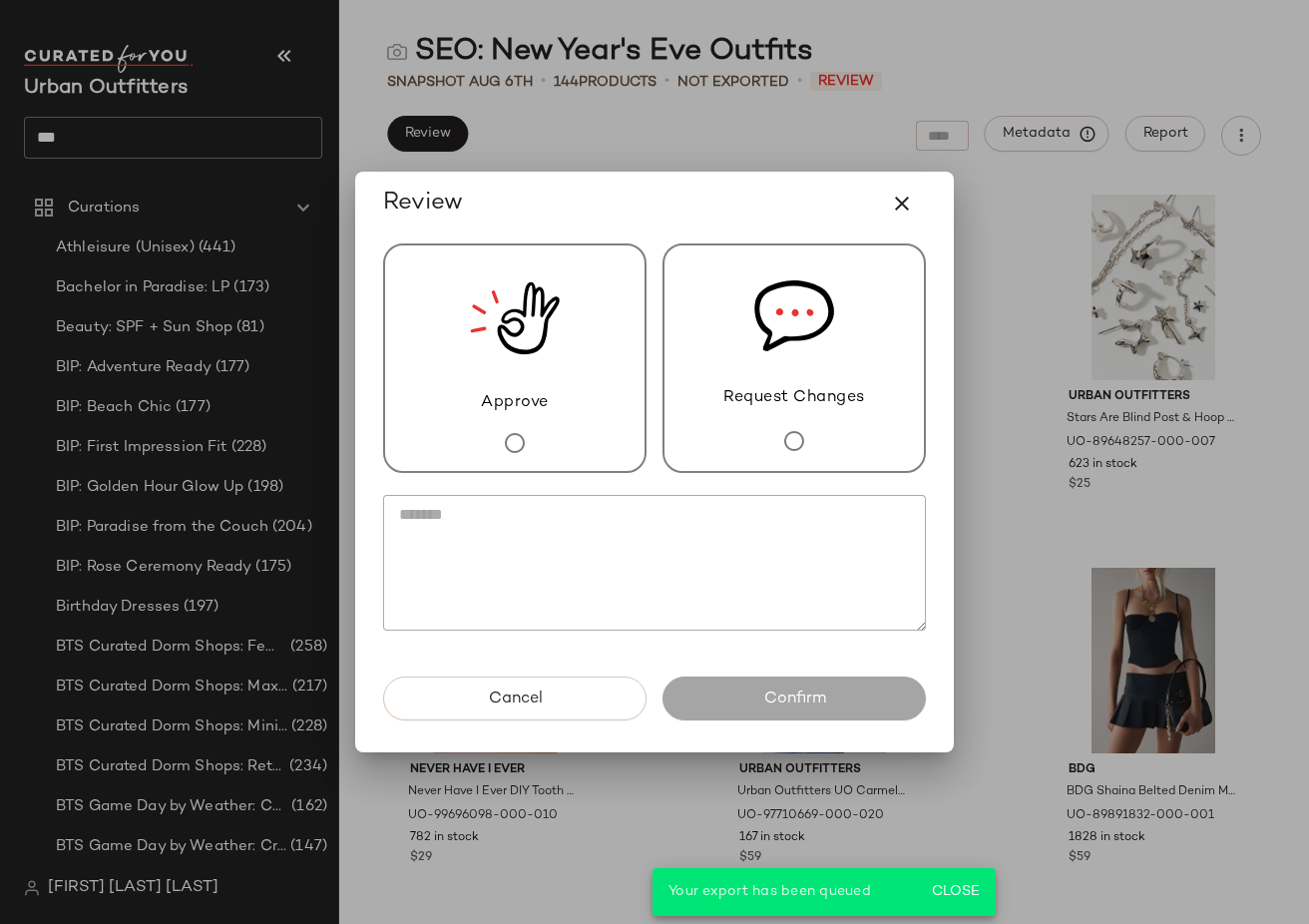 click 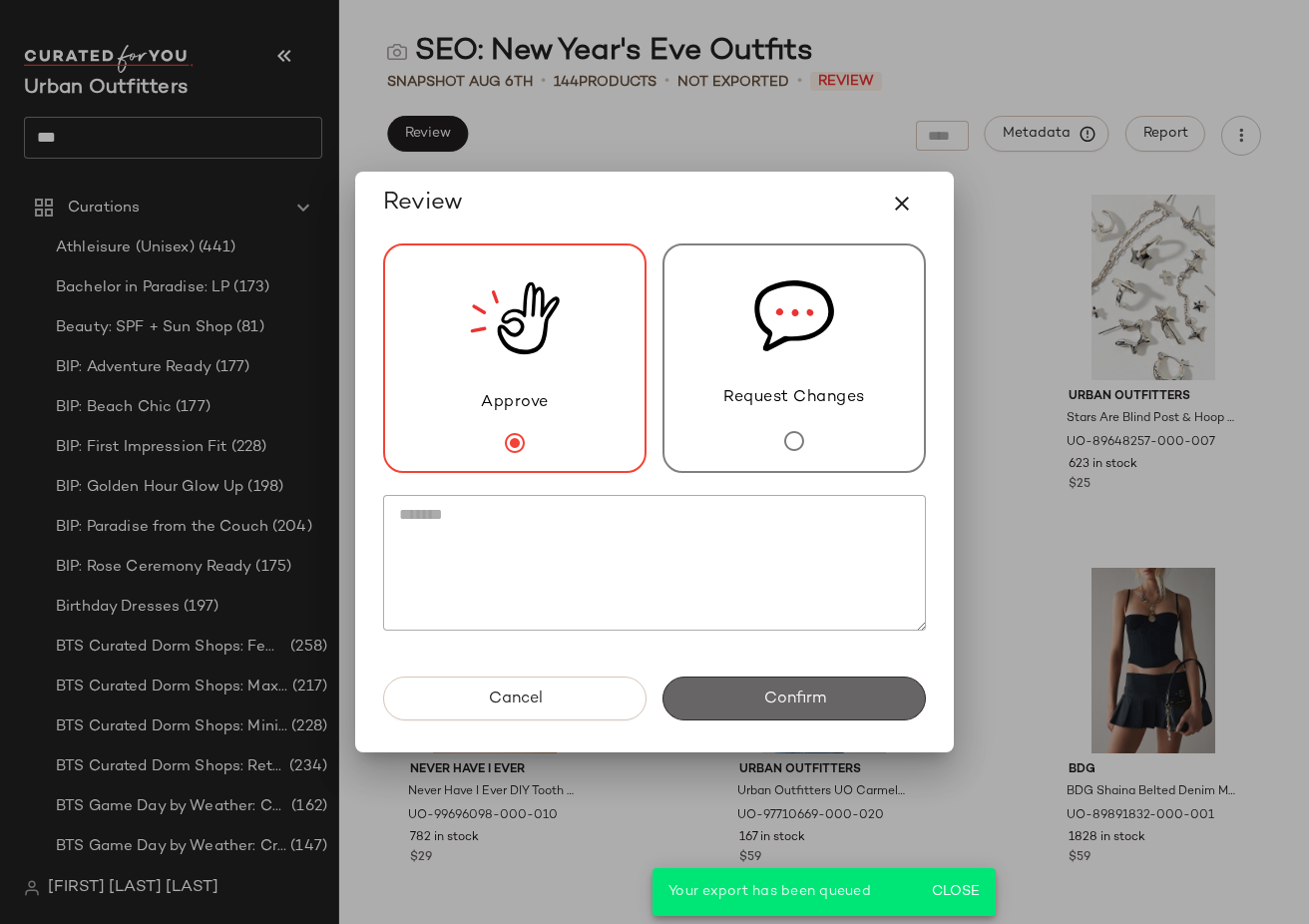 click on "Confirm" 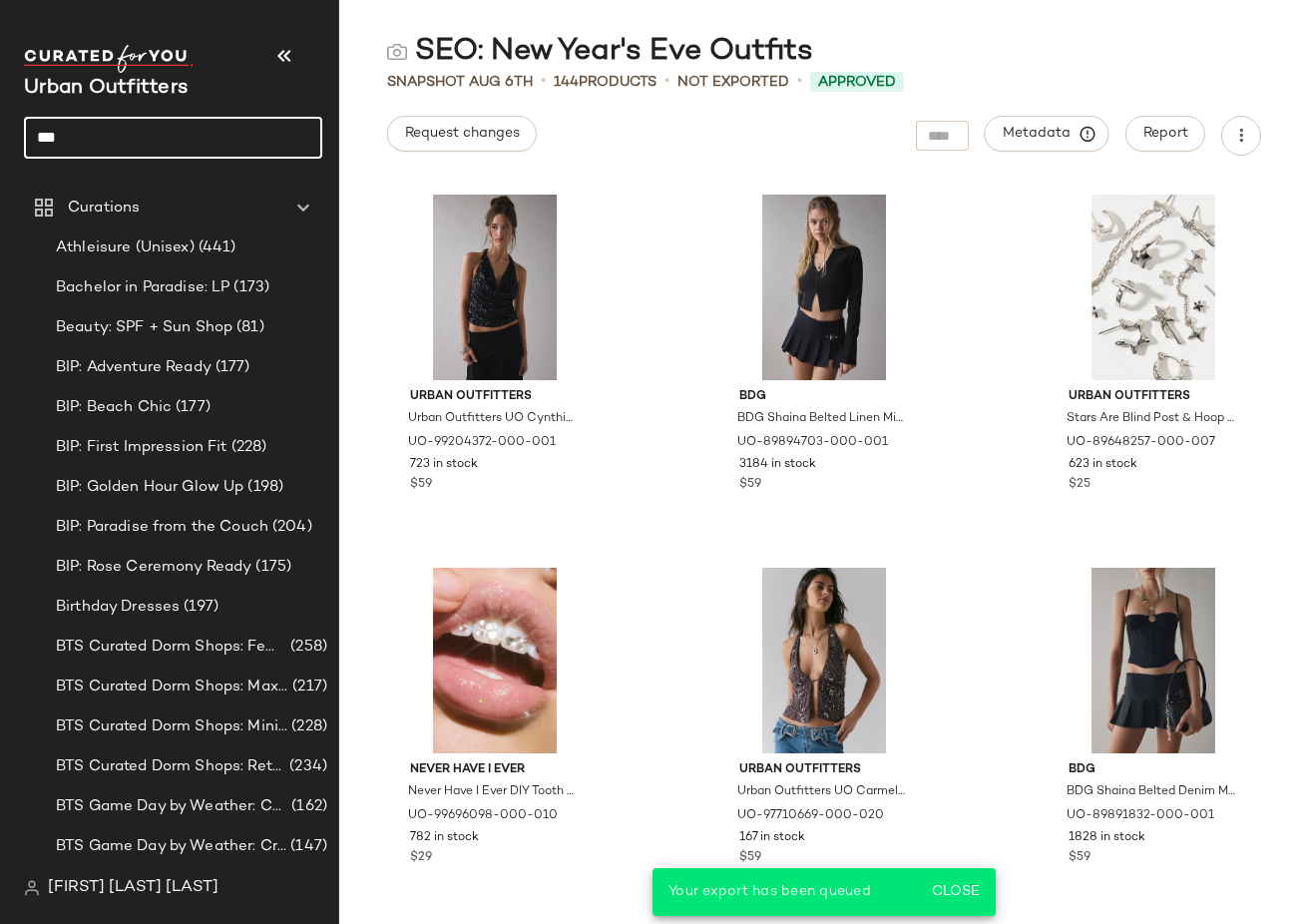 click on "***" 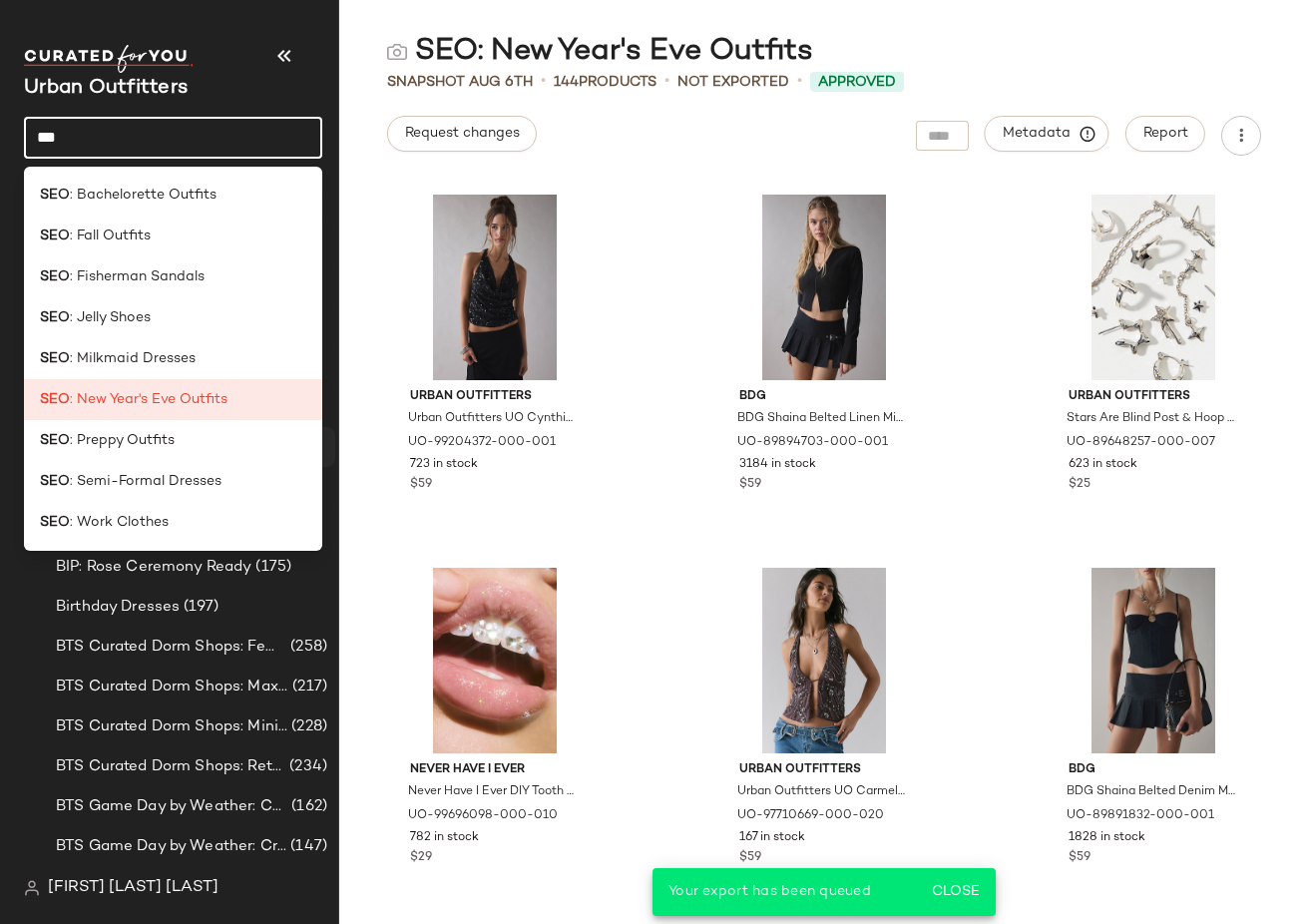 click on "SEO : Preppy Outfits" 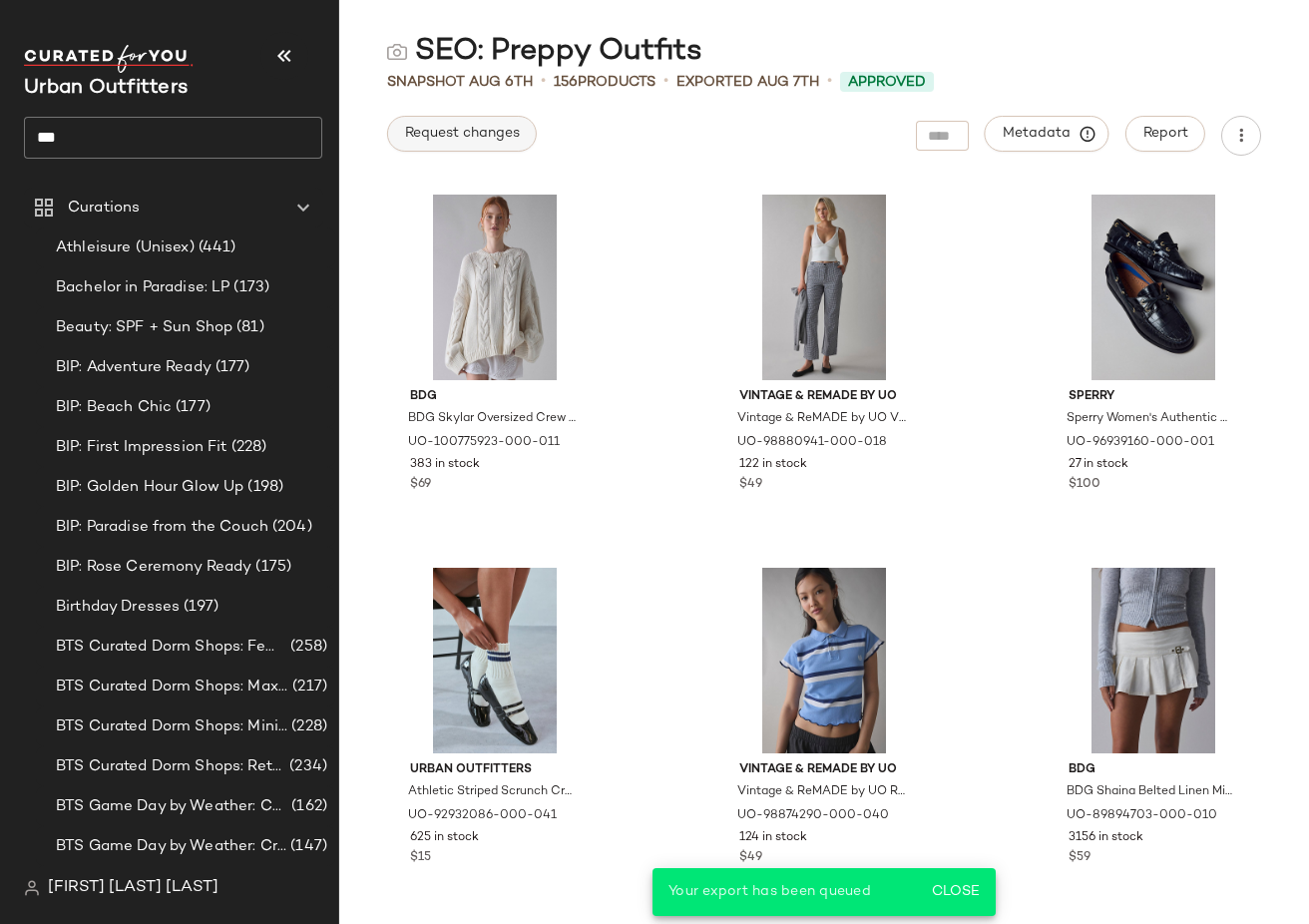 click on "Request changes" 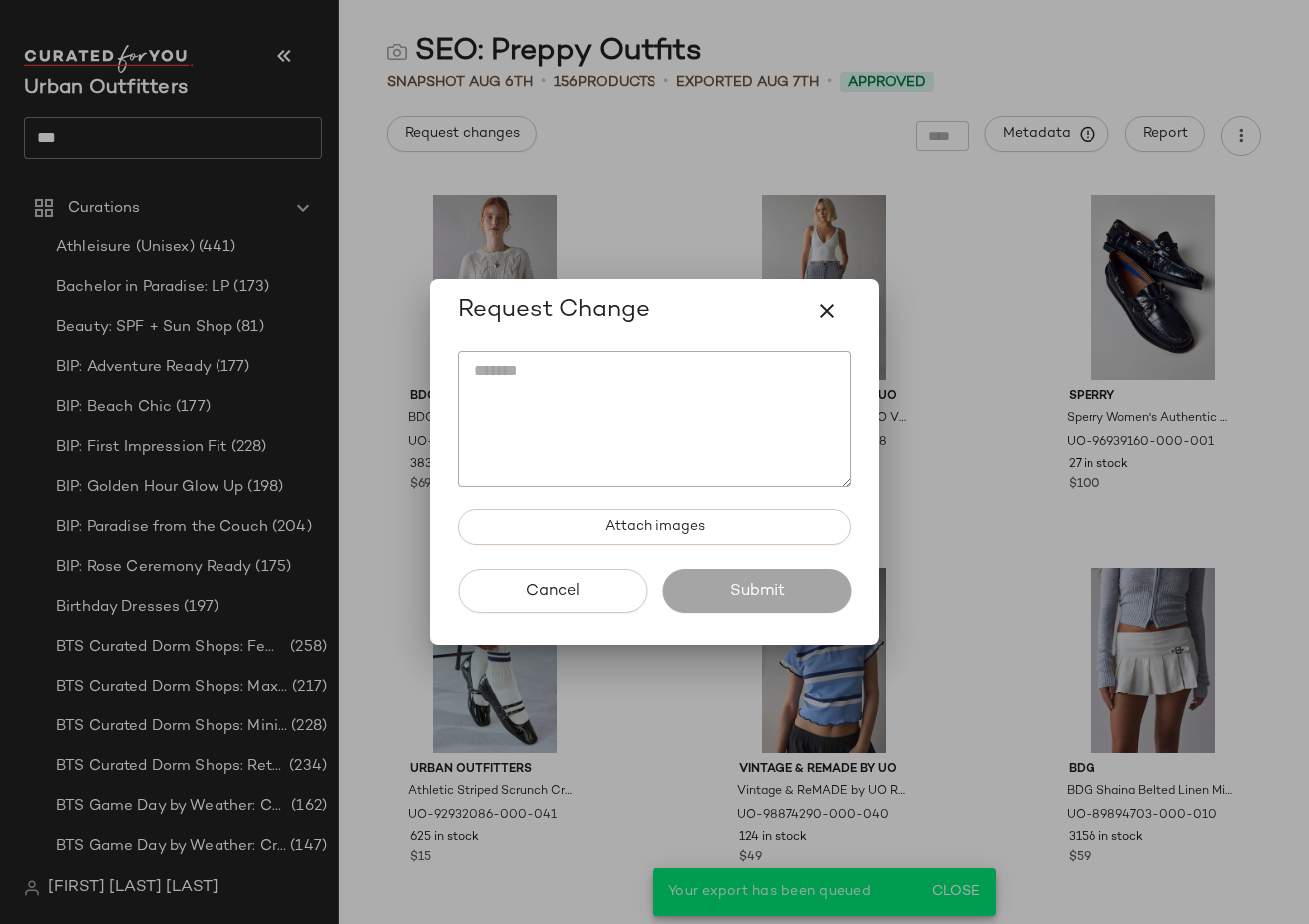 drag, startPoint x: 746, startPoint y: 107, endPoint x: 731, endPoint y: 107, distance: 15 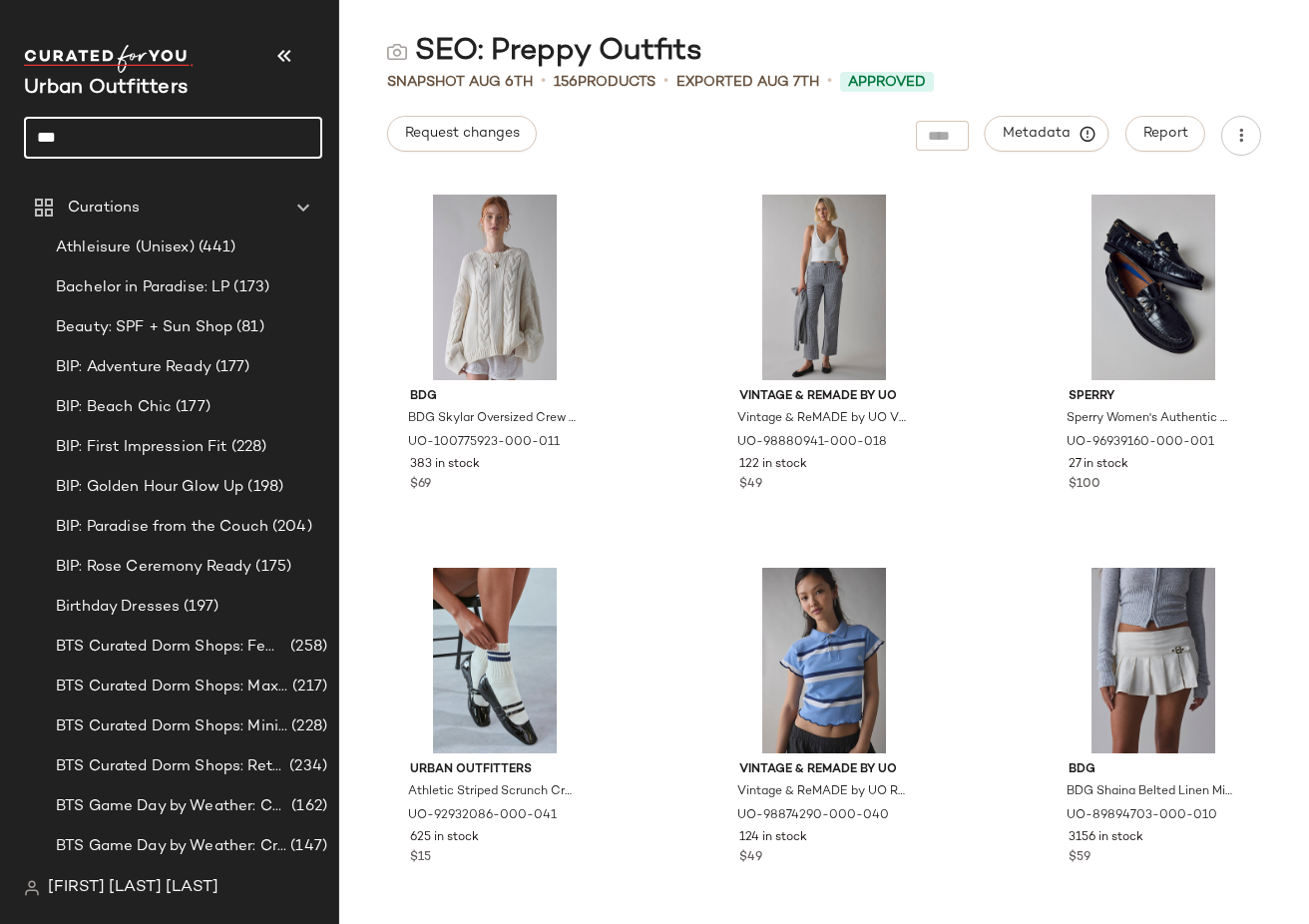 click on "***" 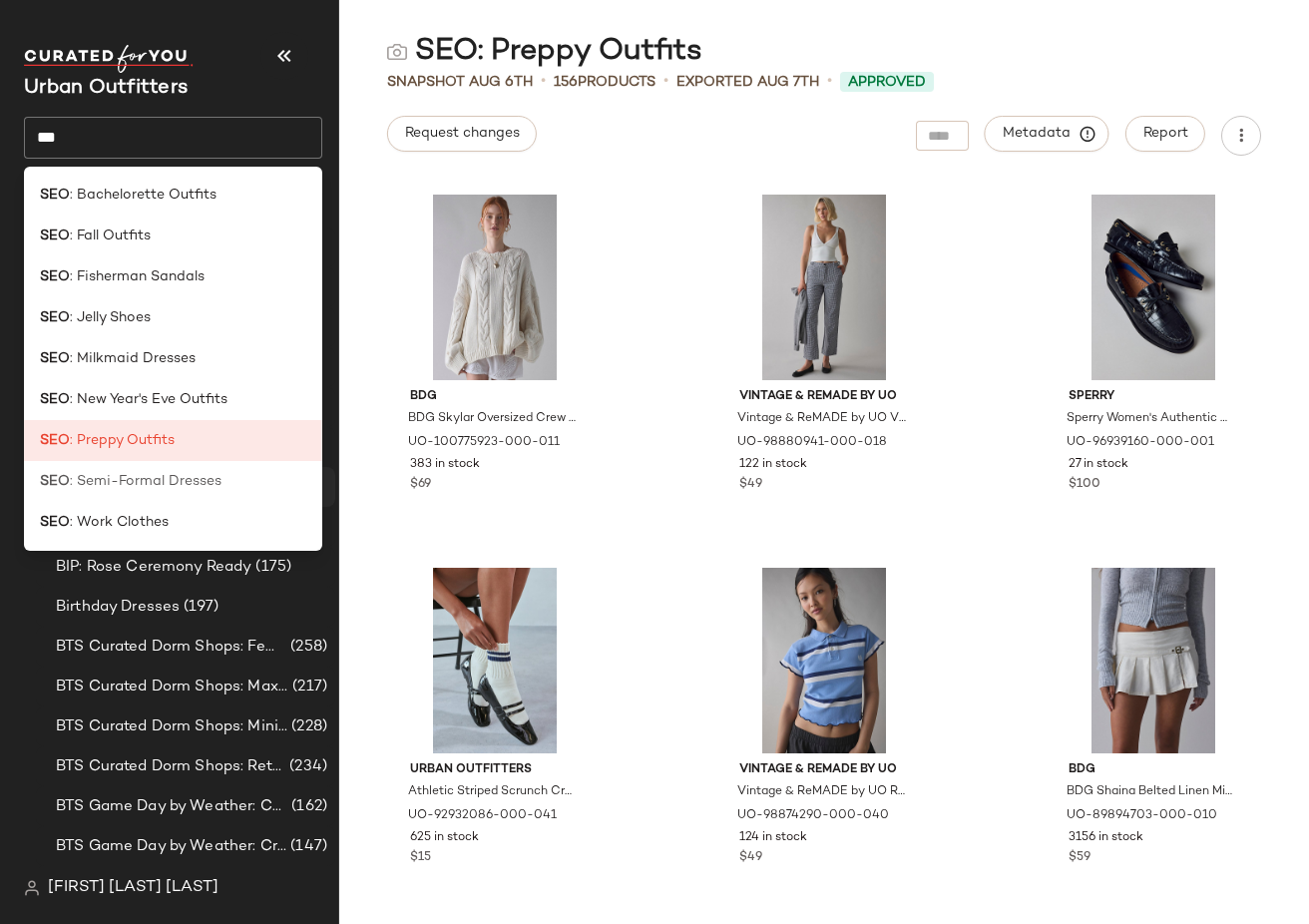 click on ": Semi-Formal Dresses" at bounding box center (146, 481) 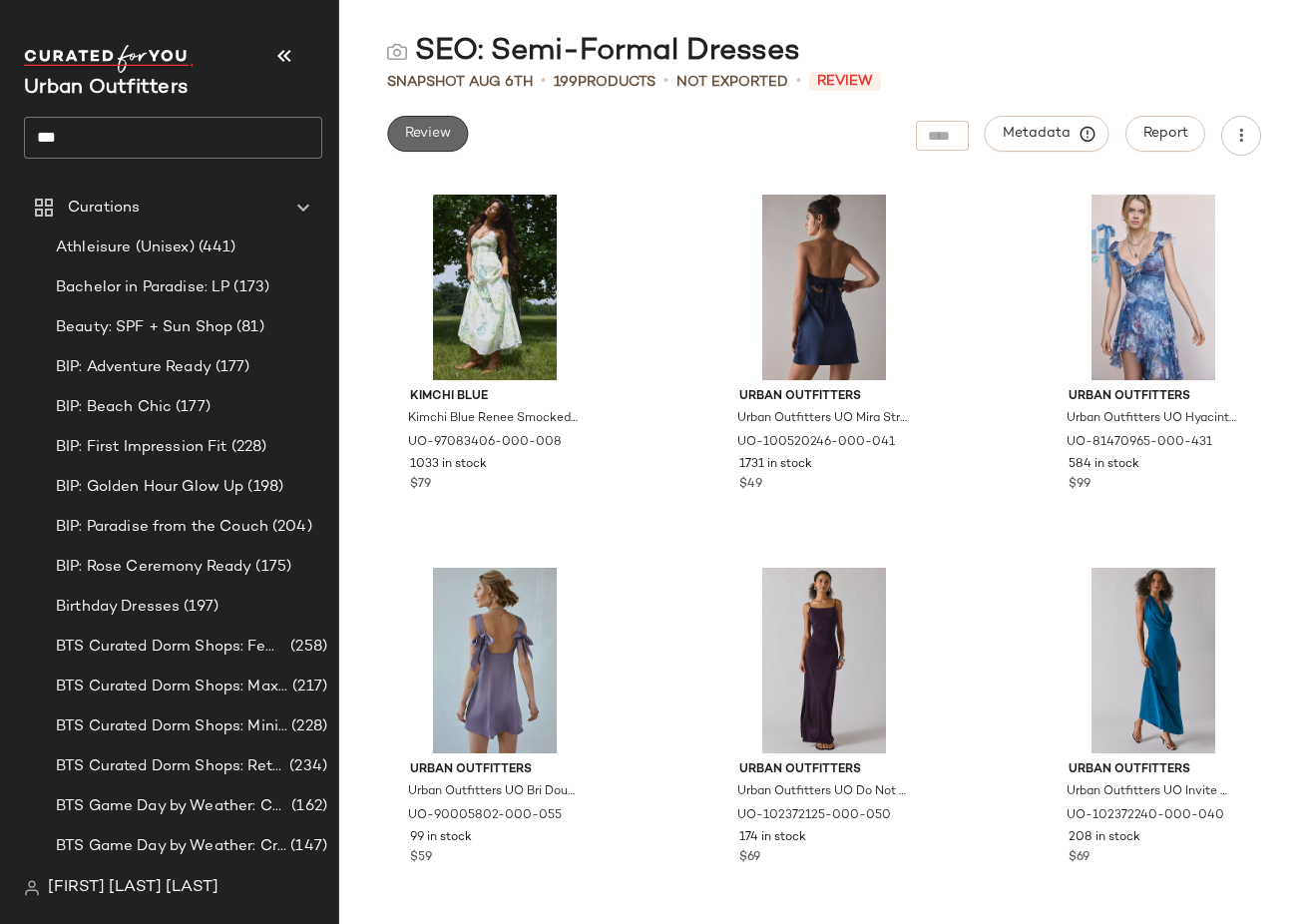 click on "Review" 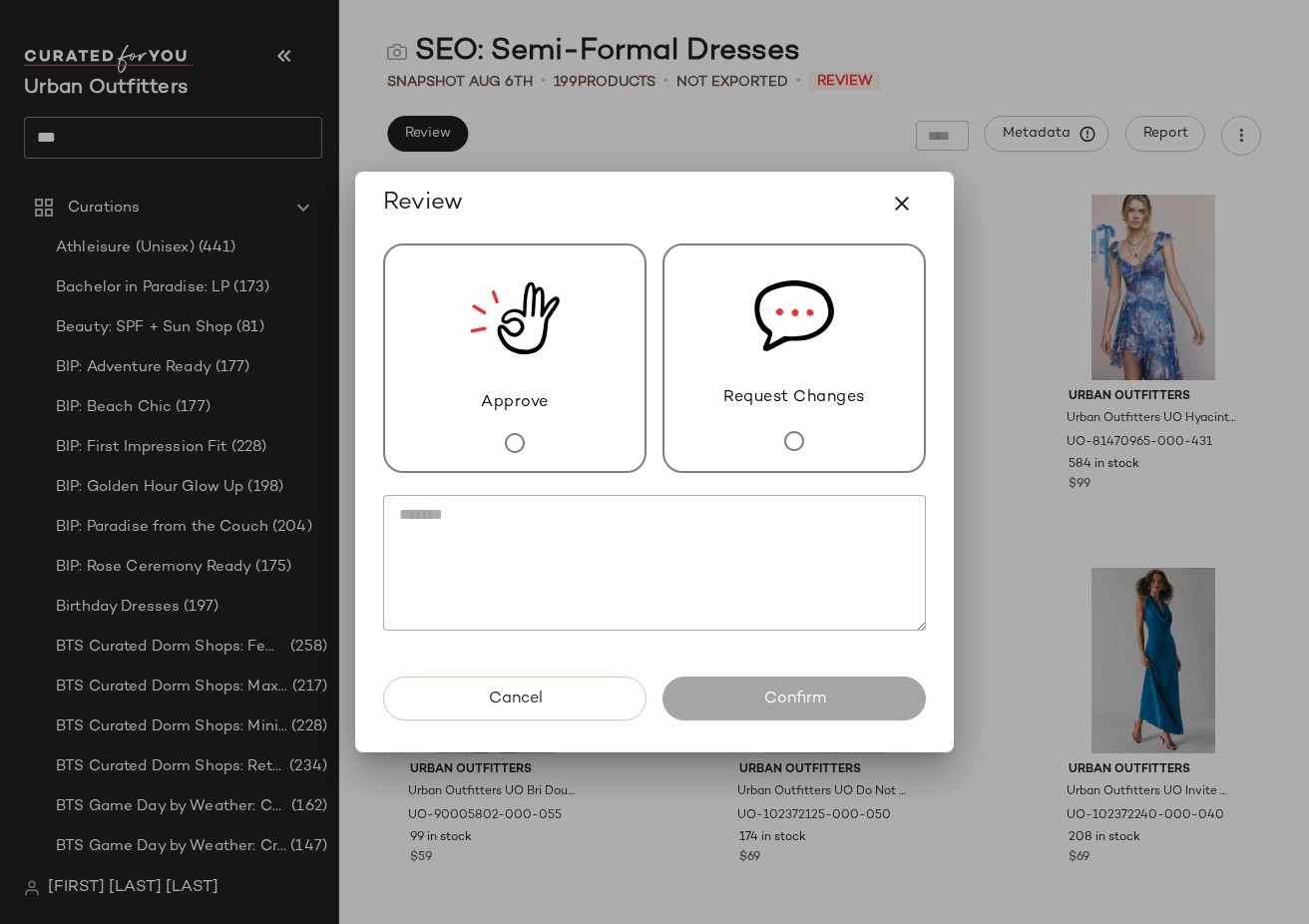 drag, startPoint x: 523, startPoint y: 298, endPoint x: 533, endPoint y: 359, distance: 61.81424 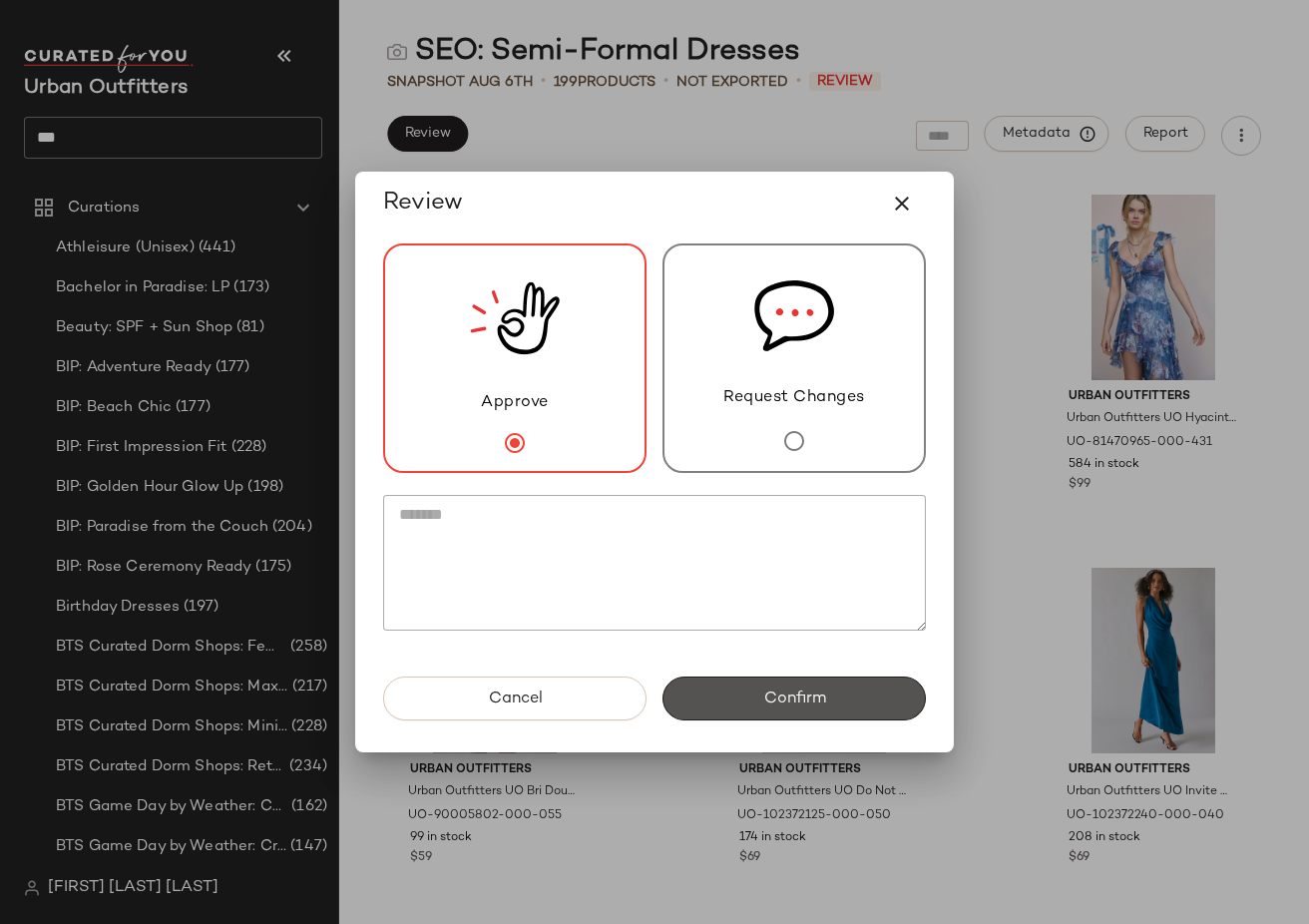 drag, startPoint x: 742, startPoint y: 684, endPoint x: 752, endPoint y: 679, distance: 11.18034 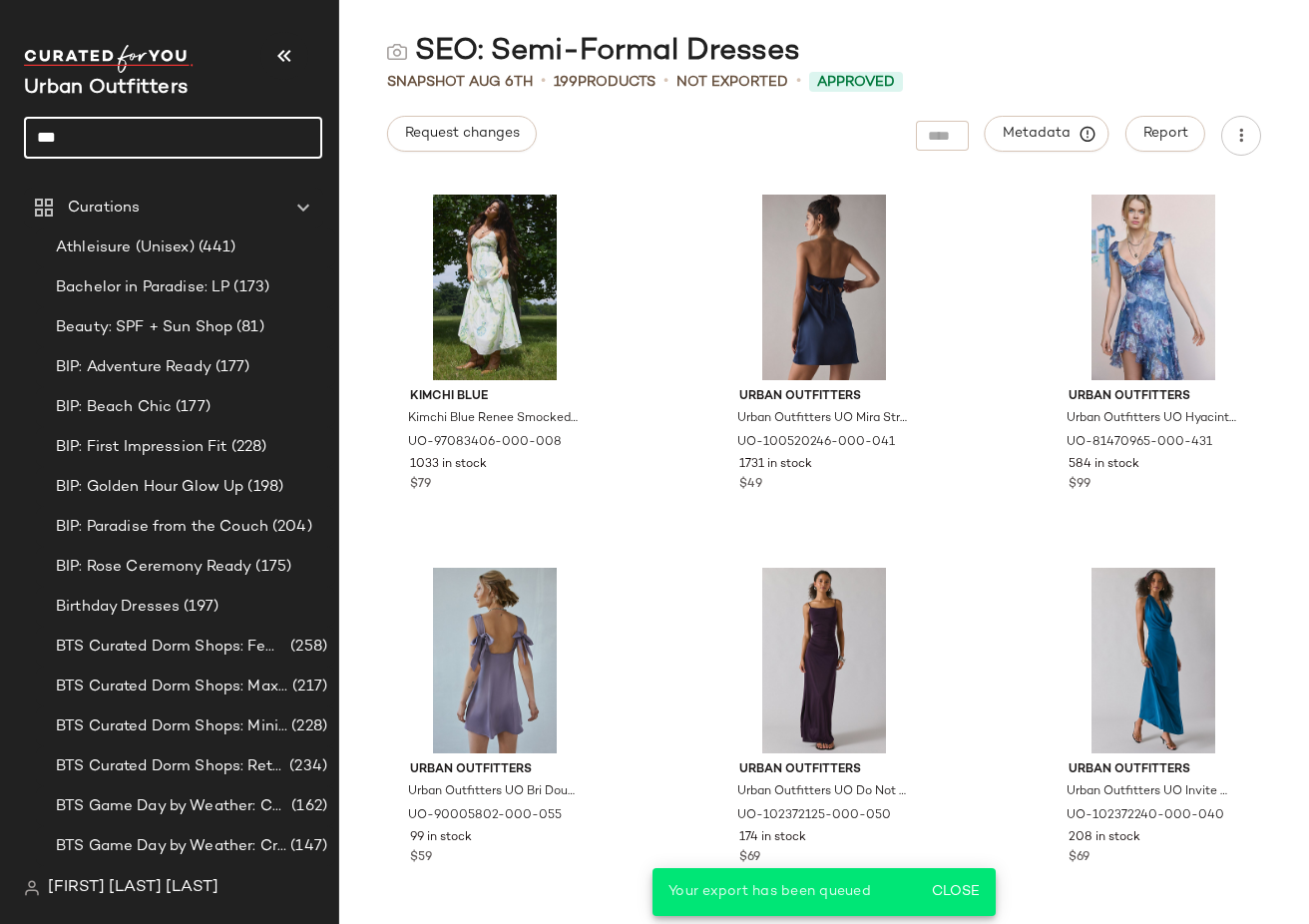 click on "***" 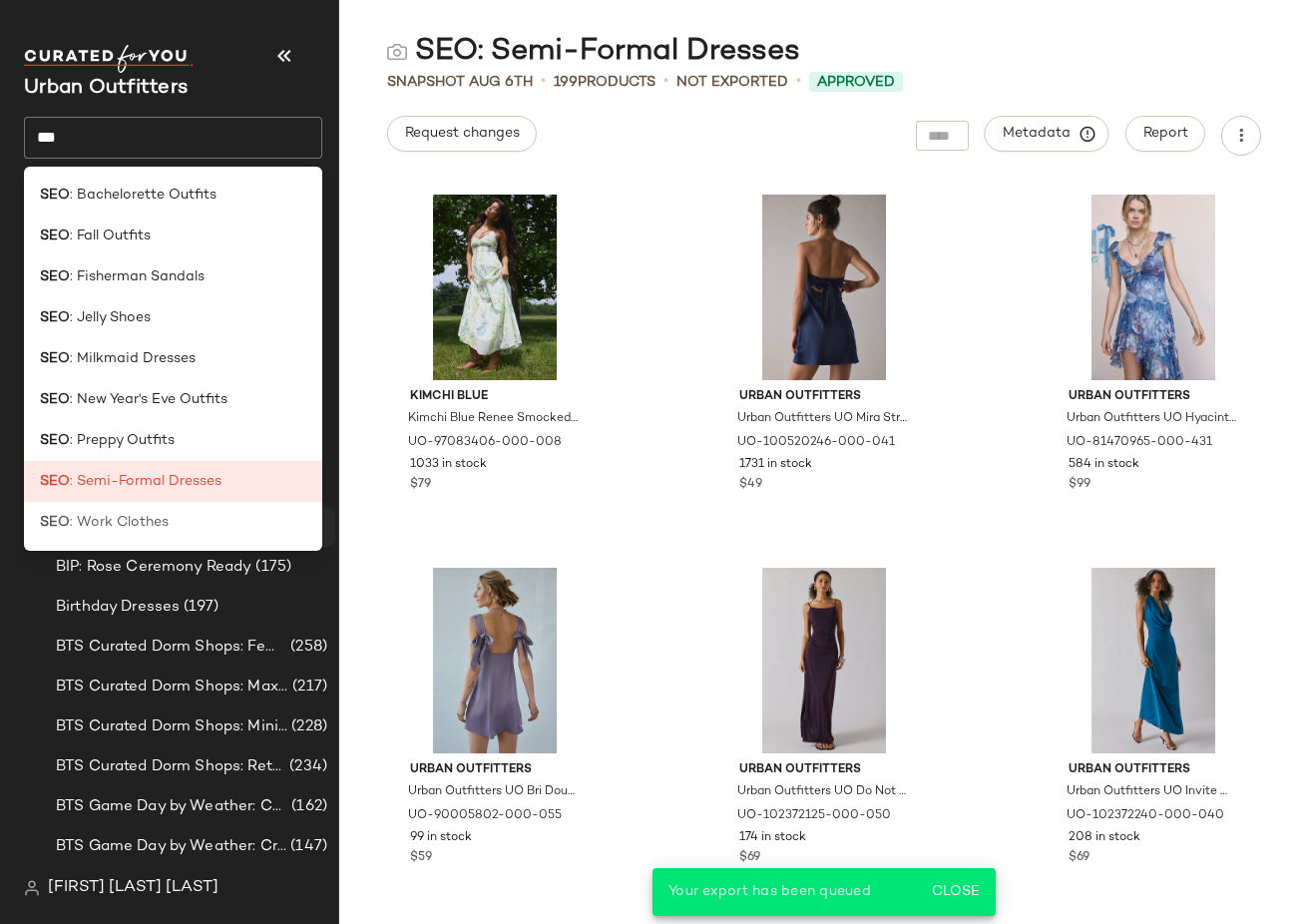click on ": Work Clothes" at bounding box center (119, 522) 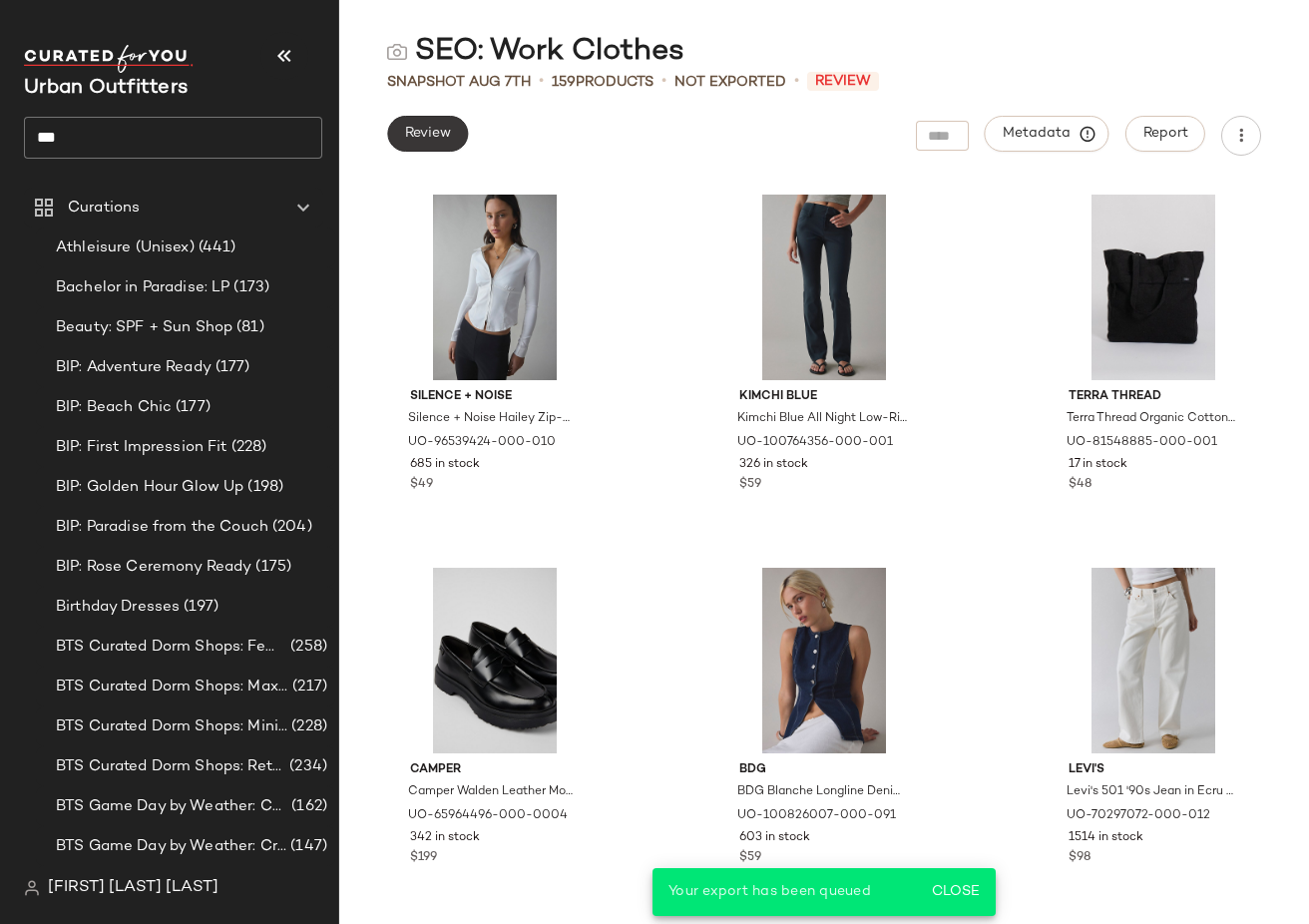 click on "Review" 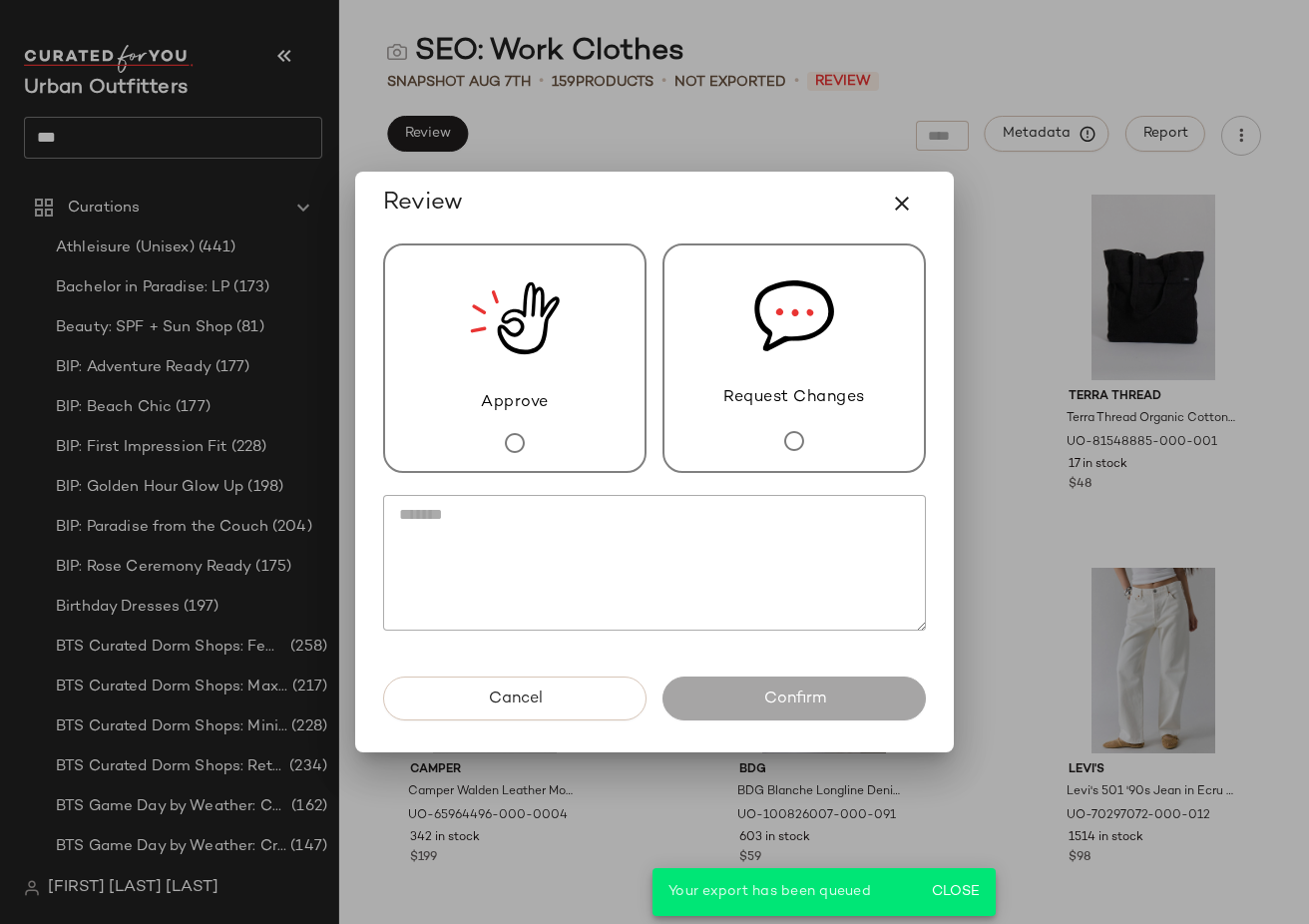 click 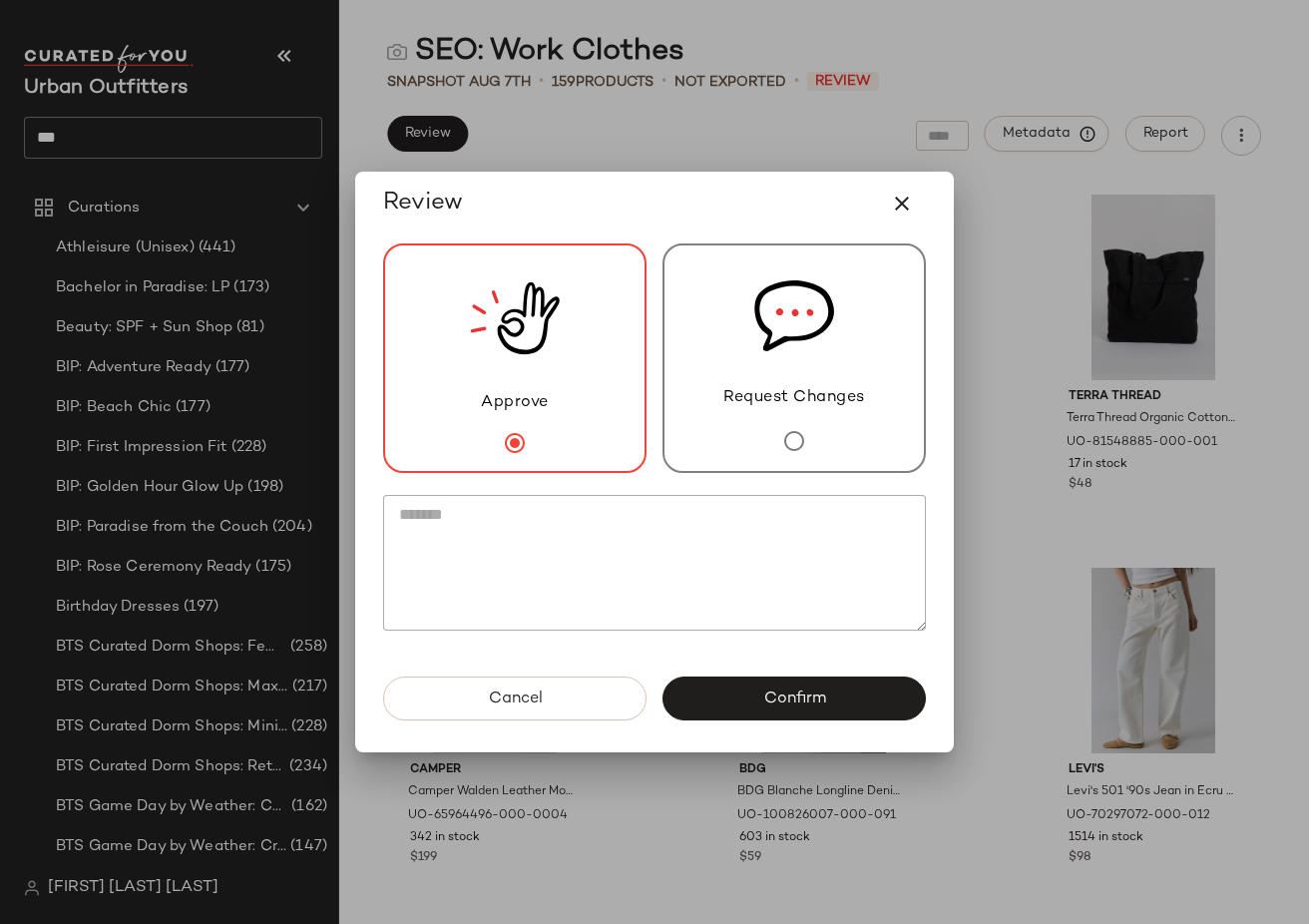 click on "Confirm" at bounding box center [794, 698] 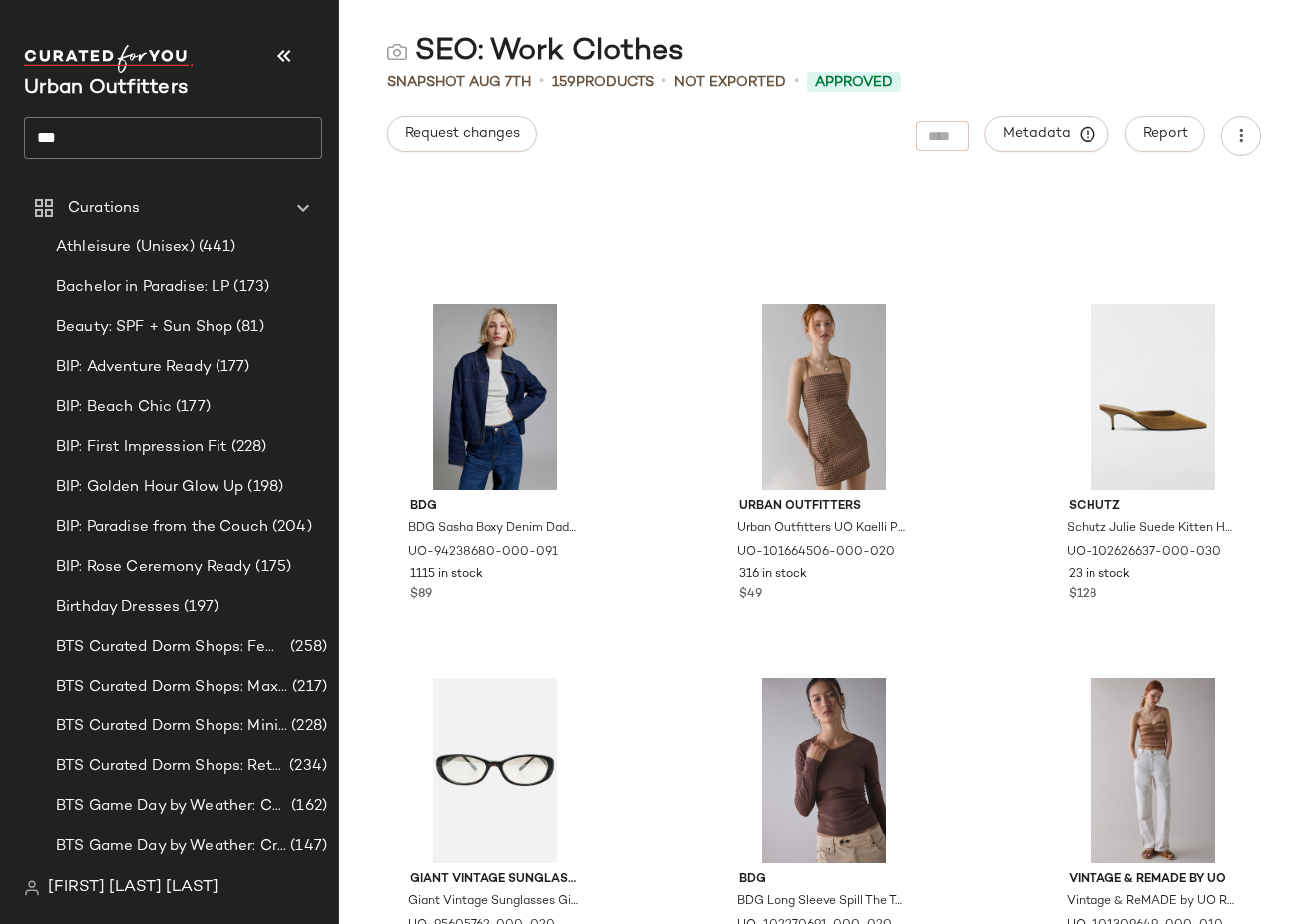 scroll, scrollTop: 12702, scrollLeft: 0, axis: vertical 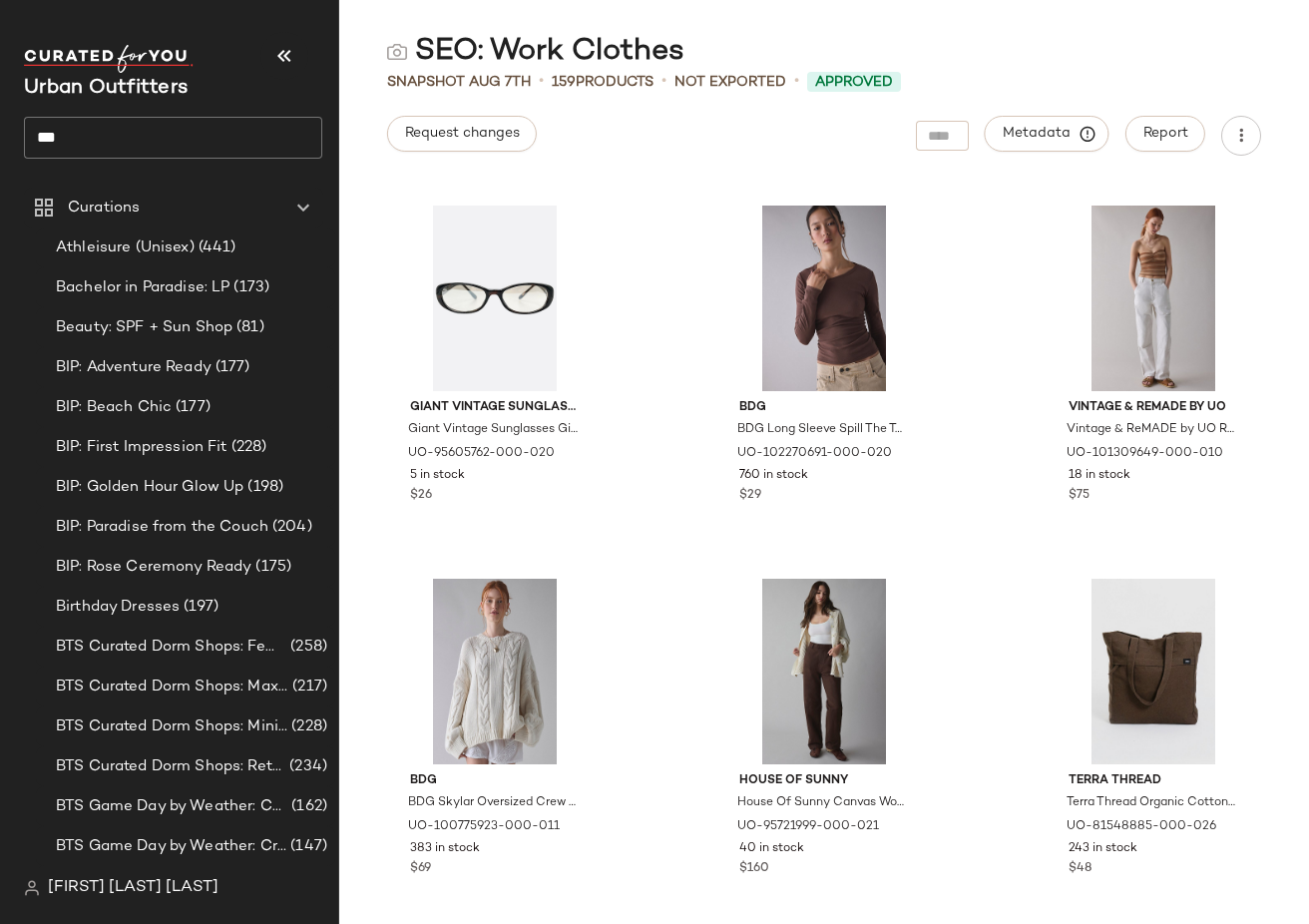click on "***" 